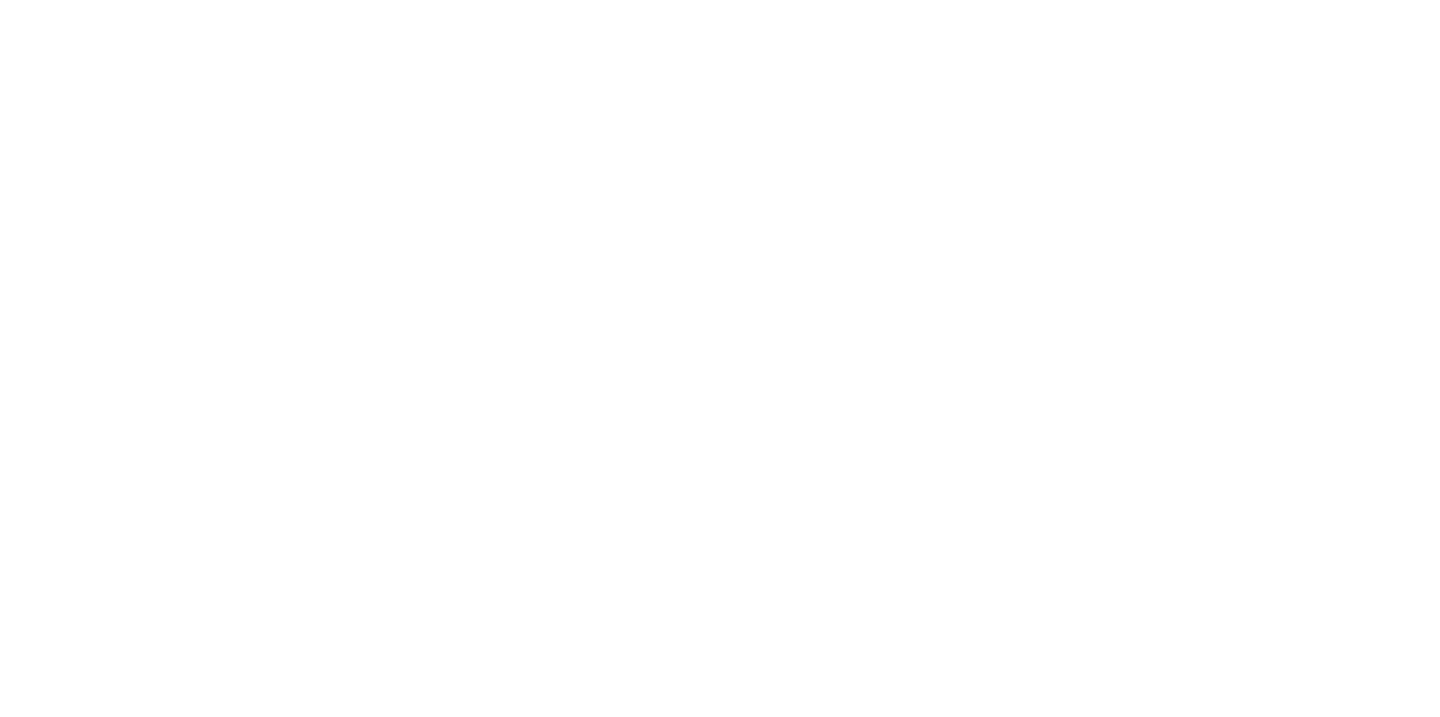 scroll, scrollTop: 0, scrollLeft: 0, axis: both 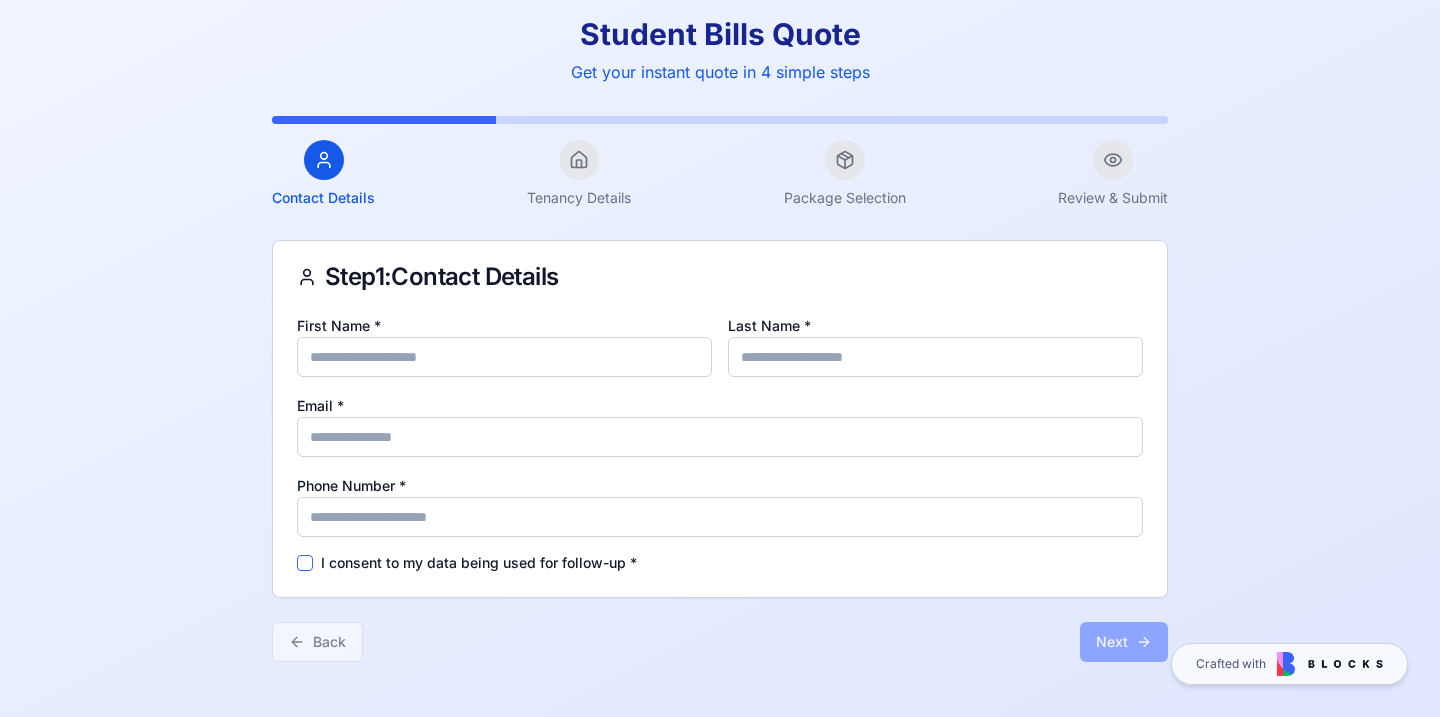 click on "First Name *" at bounding box center (504, 357) 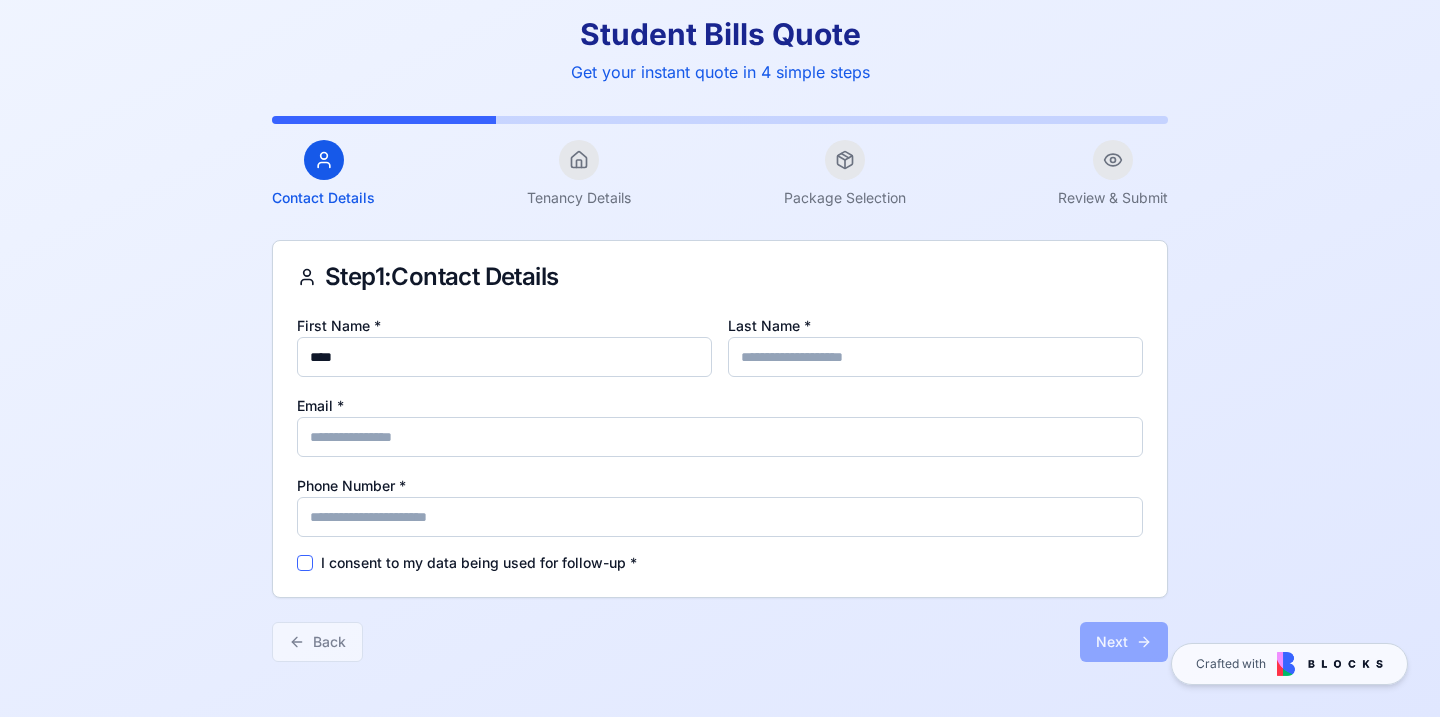 type on "*******" 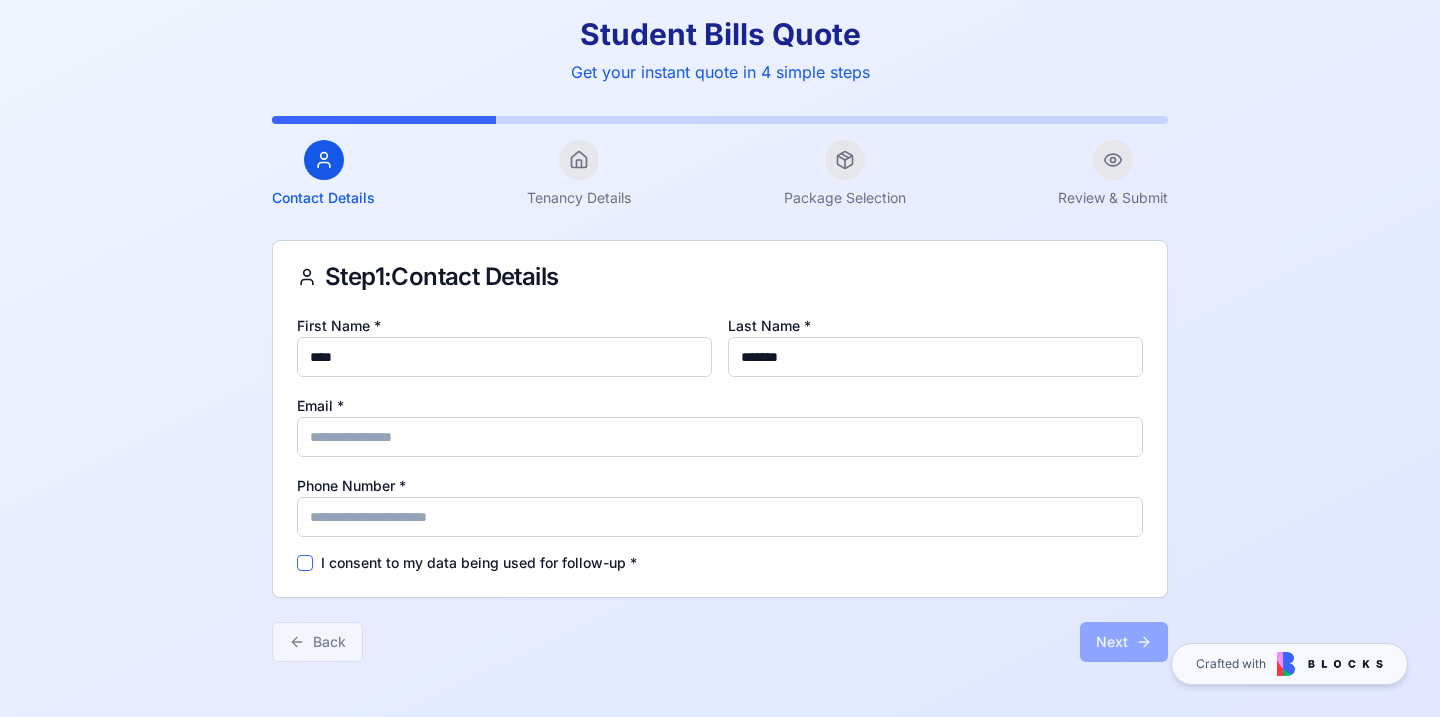 type on "**********" 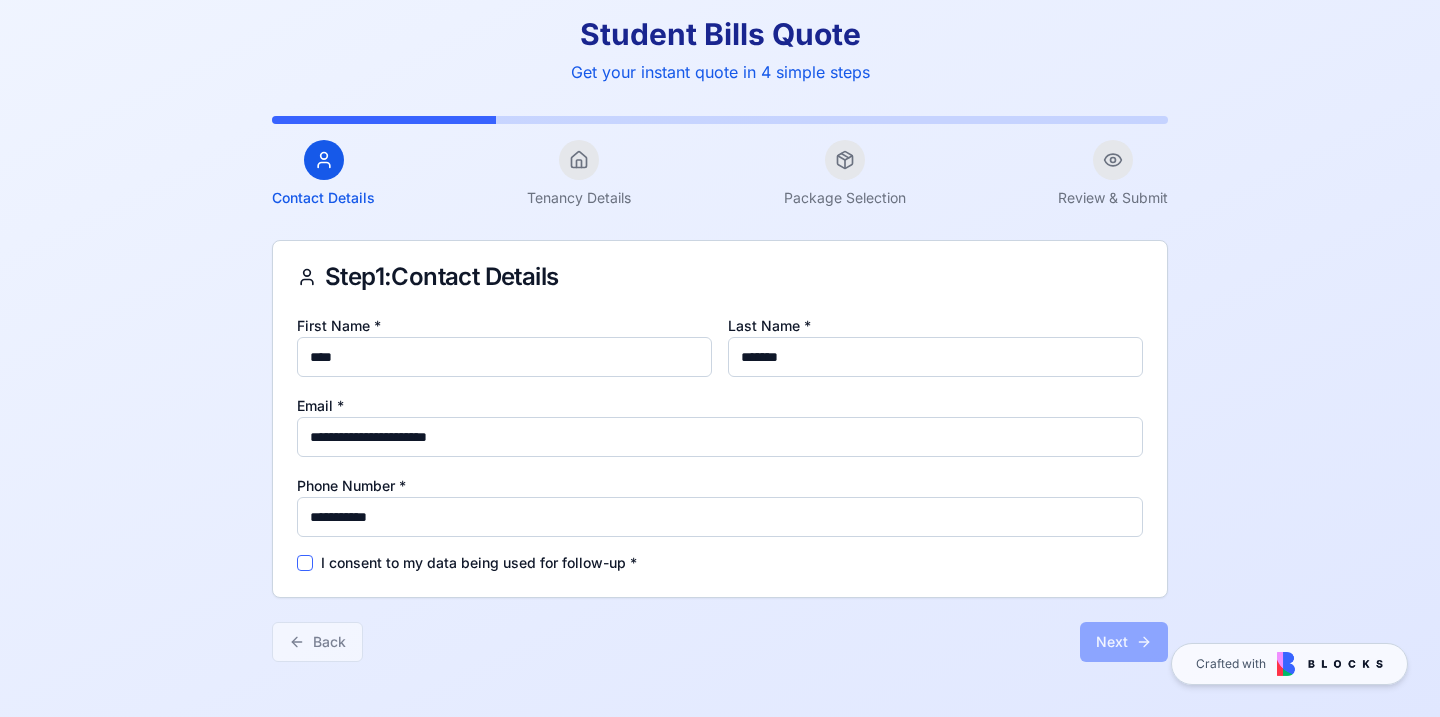 click on "**********" at bounding box center (720, 443) 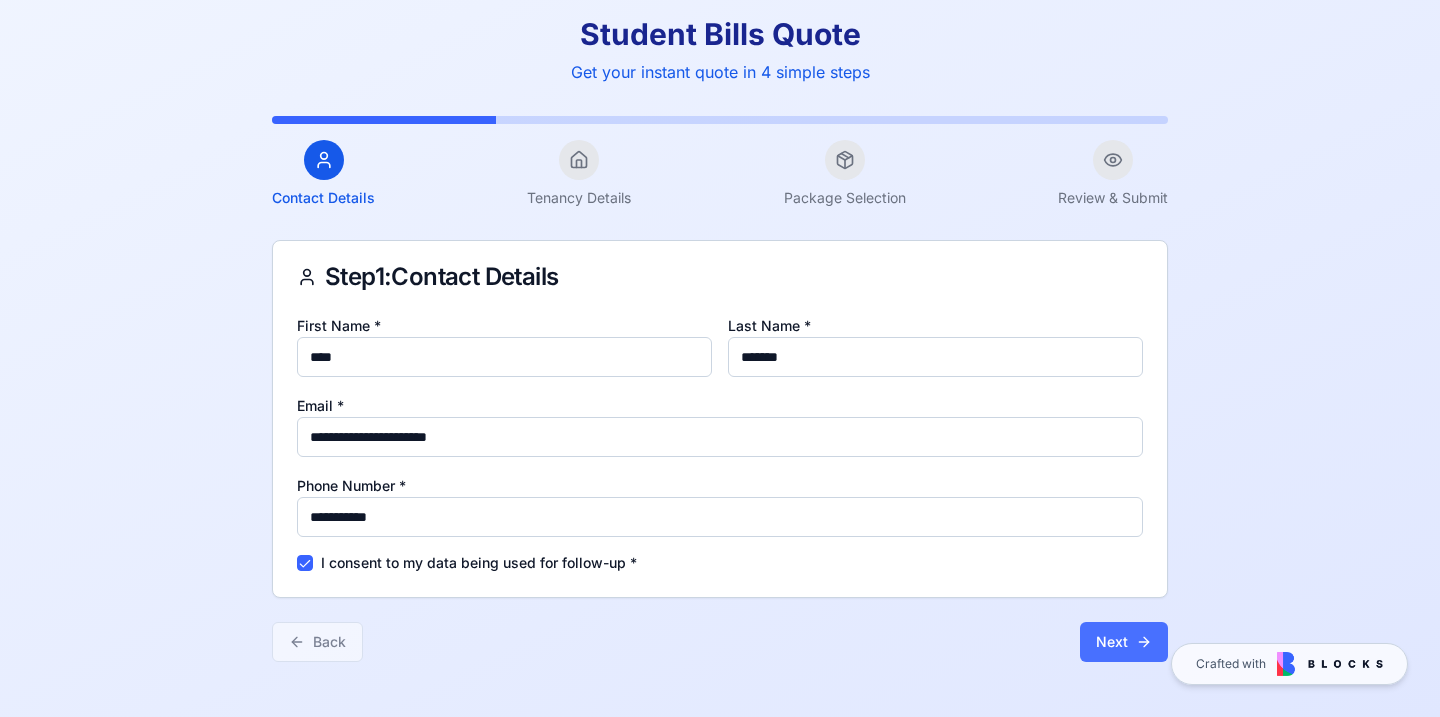 click on "Next" at bounding box center (1124, 642) 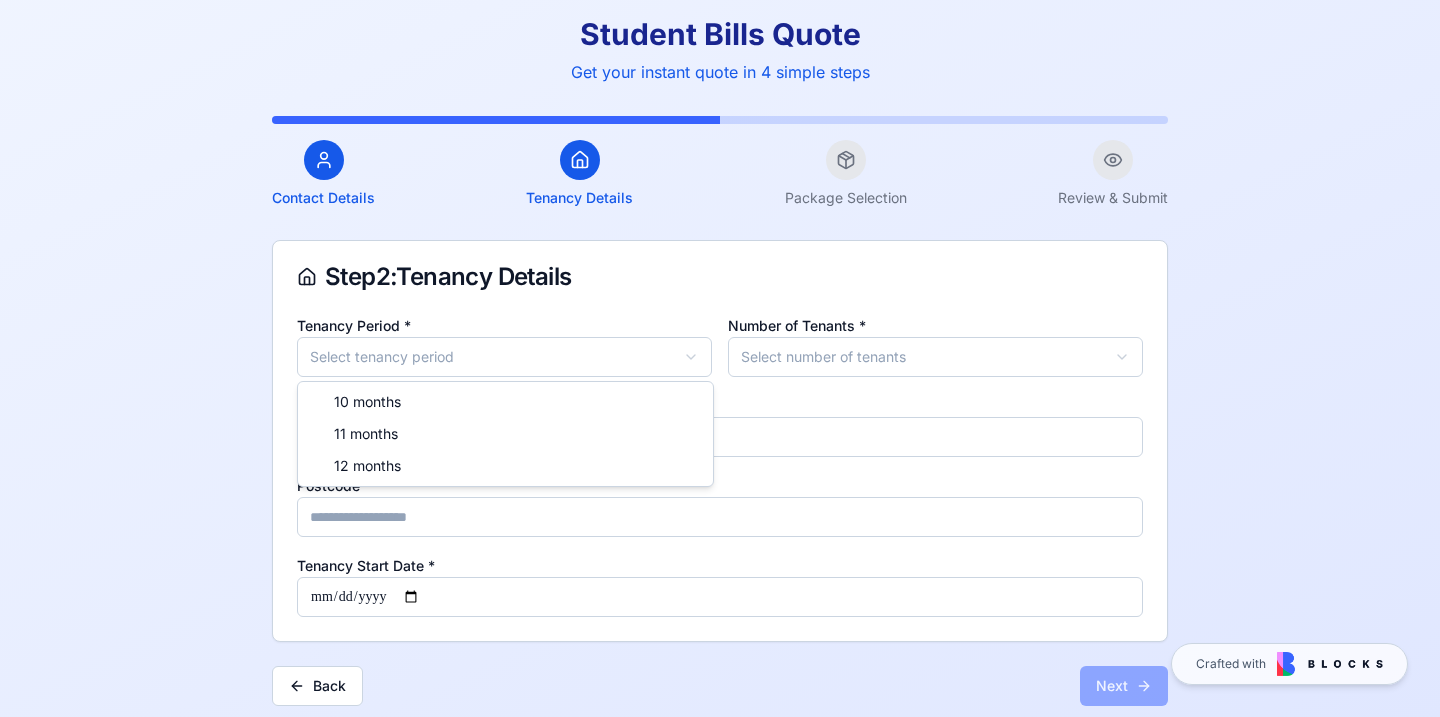 click on "Student Bills Quote Get your instant quote in 4 simple steps Contact Details Tenancy Details Package Selection Review & Submit Step  2 :  Tenancy Details Tenancy Period * Select tenancy period Number of Tenants * Select number of tenants Address * Postcode * Tenancy Start Date * Back Next Crafted with
10 months 11 months 12 months" at bounding box center (720, 361) 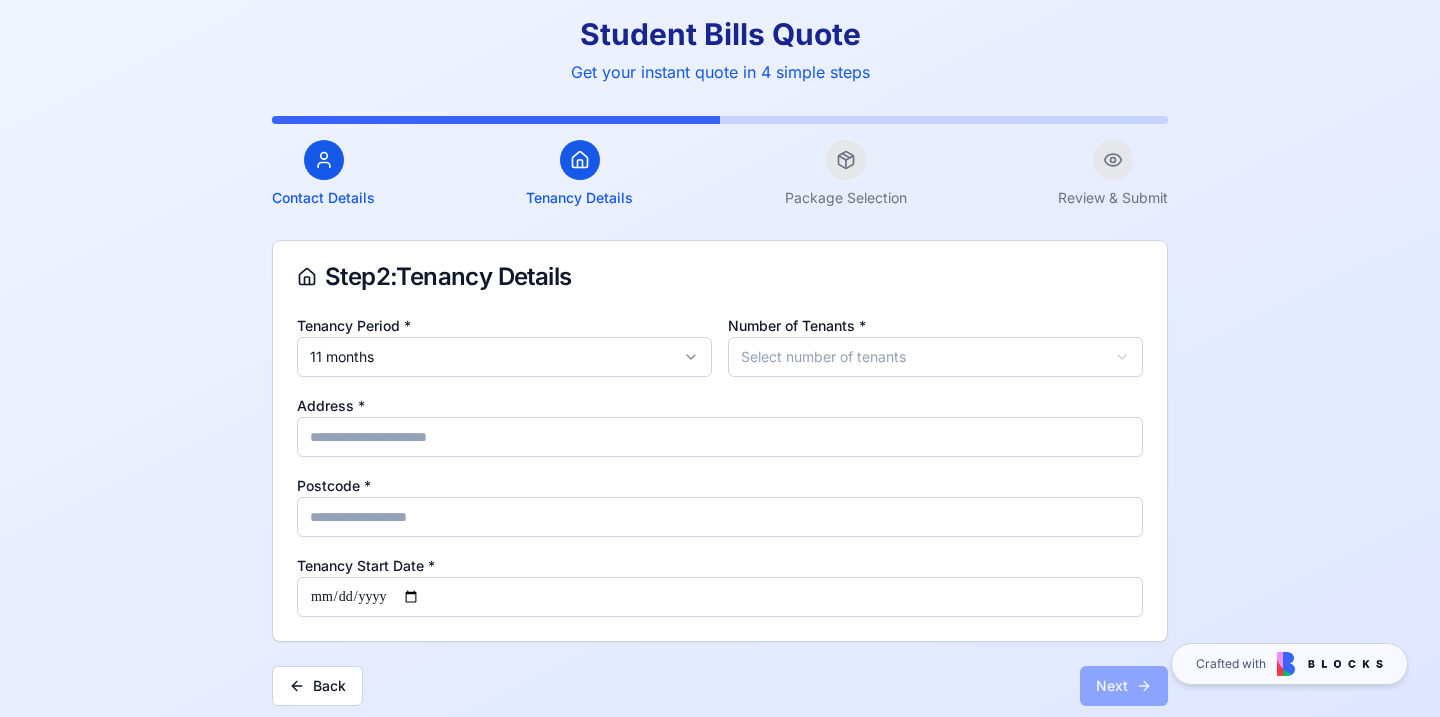 click on "Student Bills Quote Get your instant quote in 4 simple steps Contact Details Tenancy Details Package Selection Review & Submit Step  2 :  Tenancy Details Tenancy Period * 11 months Number of Tenants * Select number of tenants Address * Postcode * Tenancy Start Date * Back Next Crafted with" at bounding box center [720, 361] 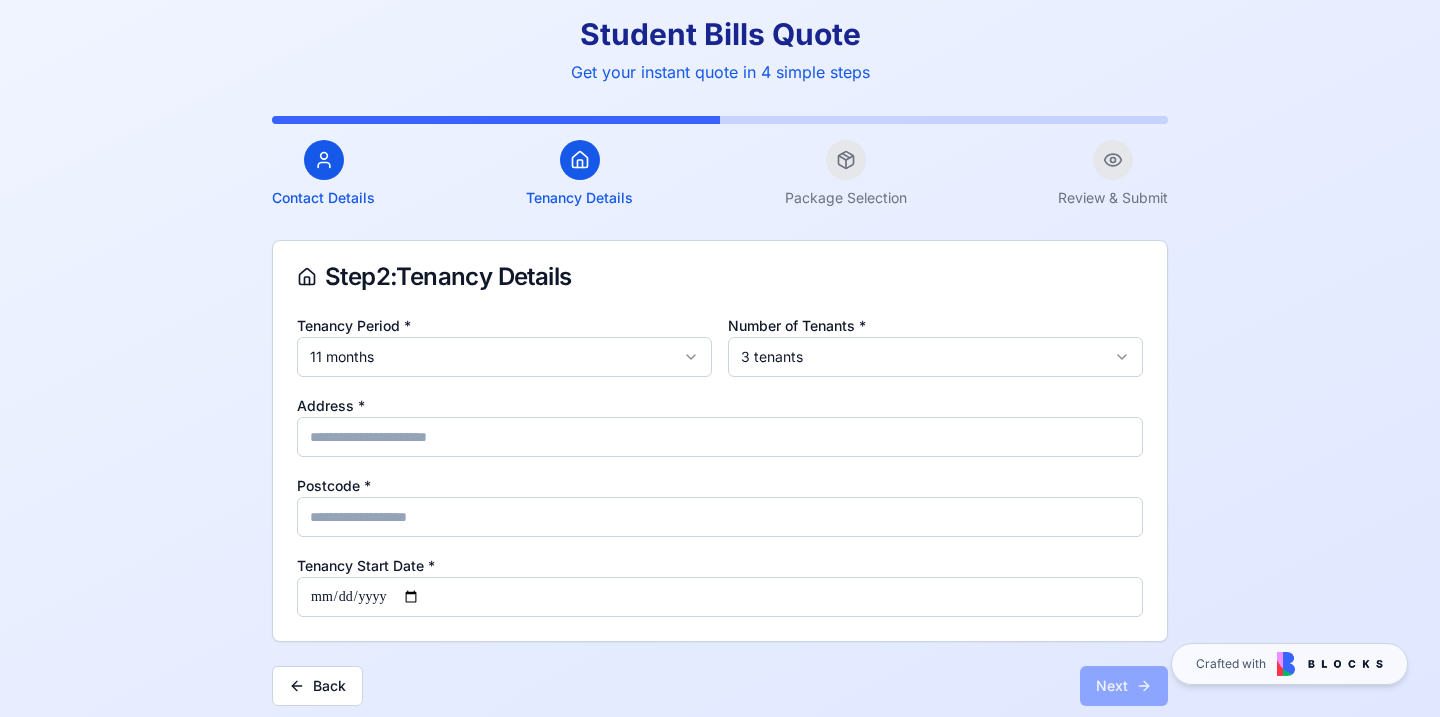 click on "Address *" at bounding box center (720, 437) 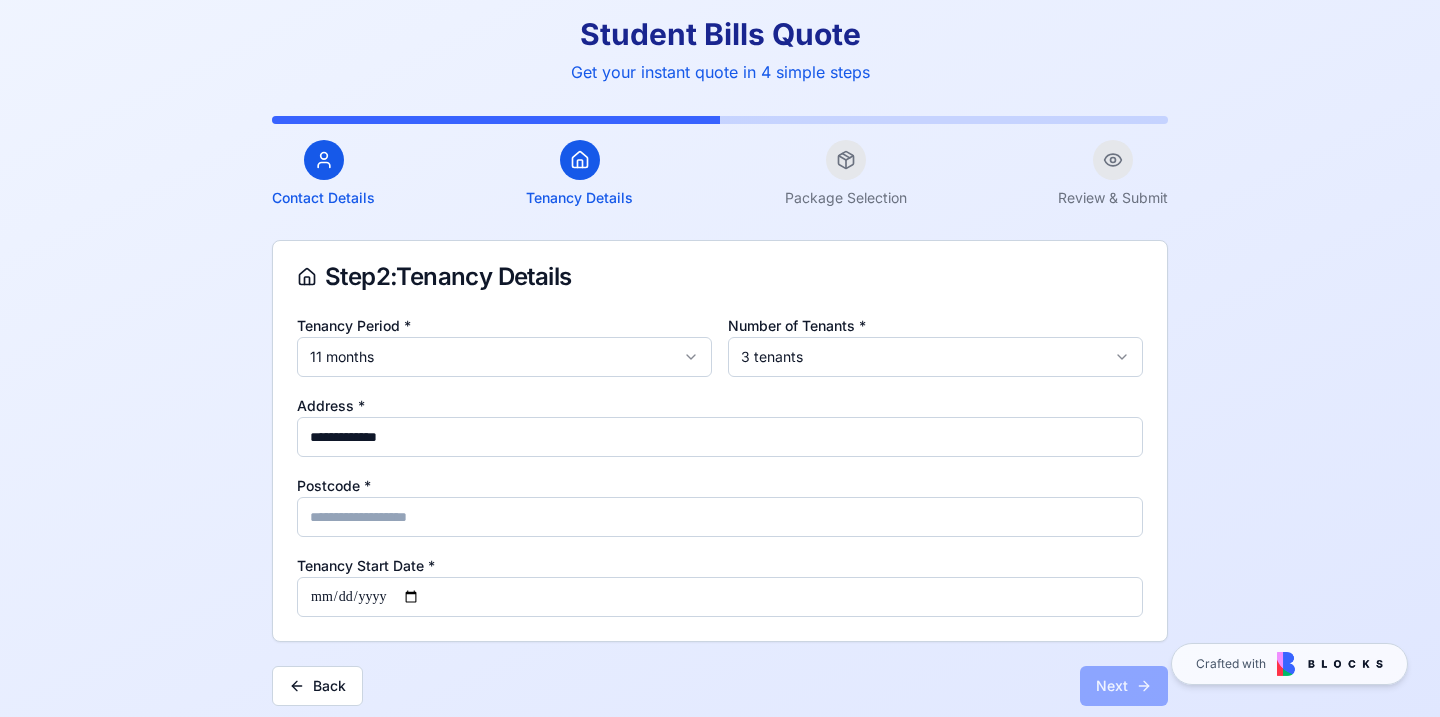 click on "Postcode *" at bounding box center (720, 517) 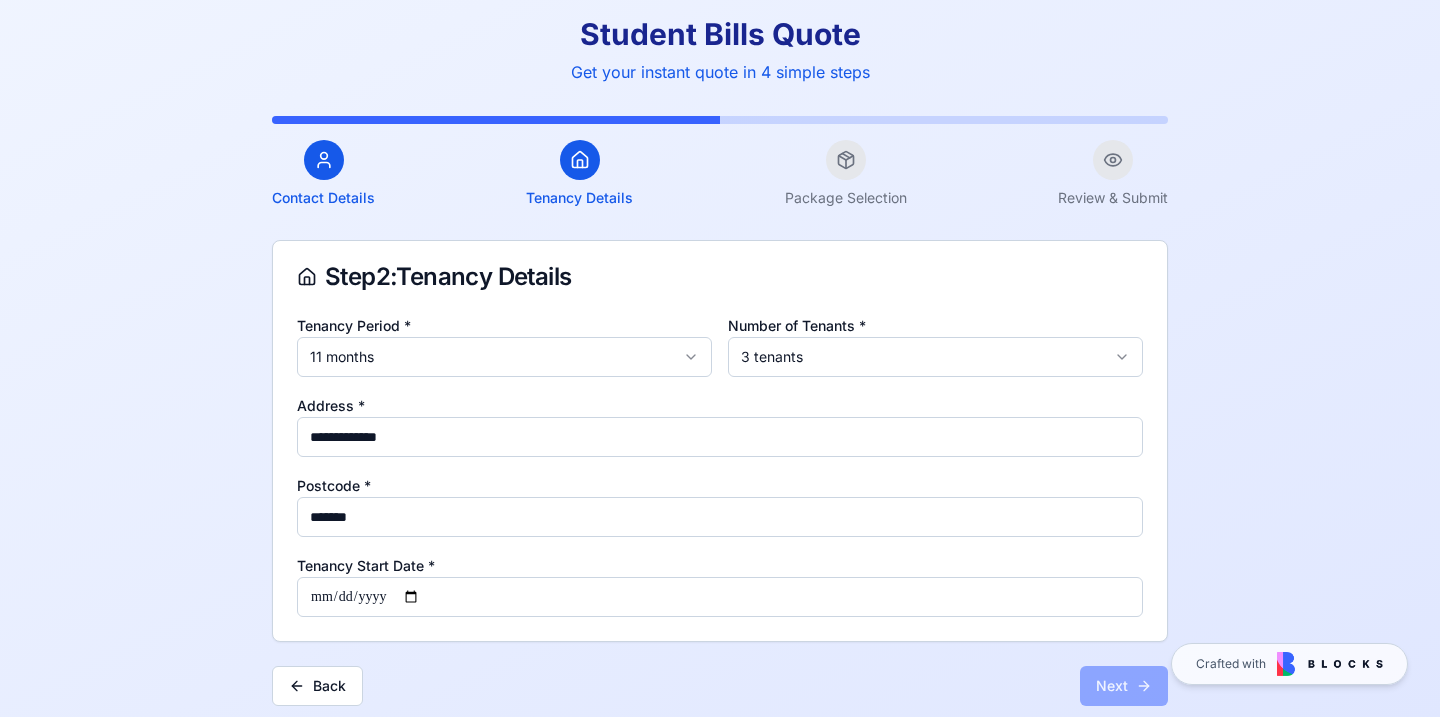 click on "Tenancy Start Date *" at bounding box center (720, 597) 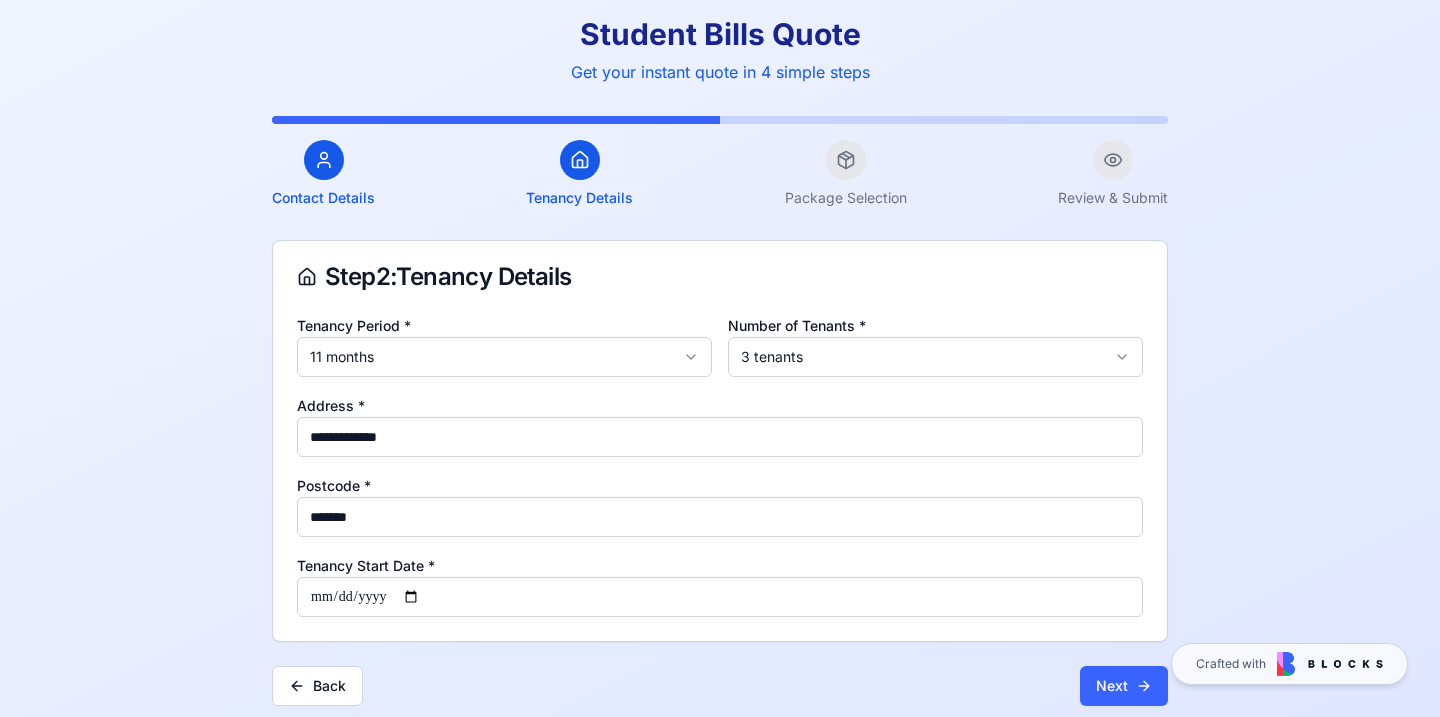 type on "**********" 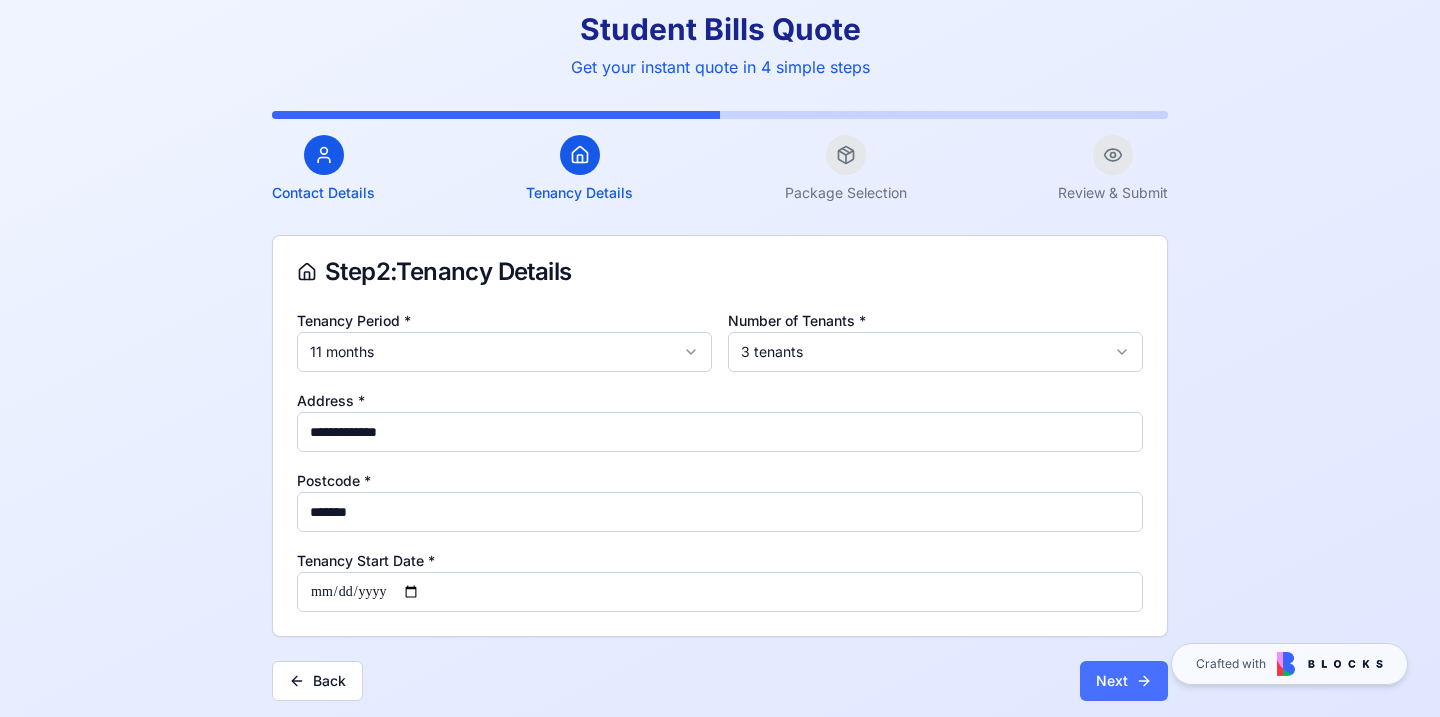 click on "Next" at bounding box center [1124, 681] 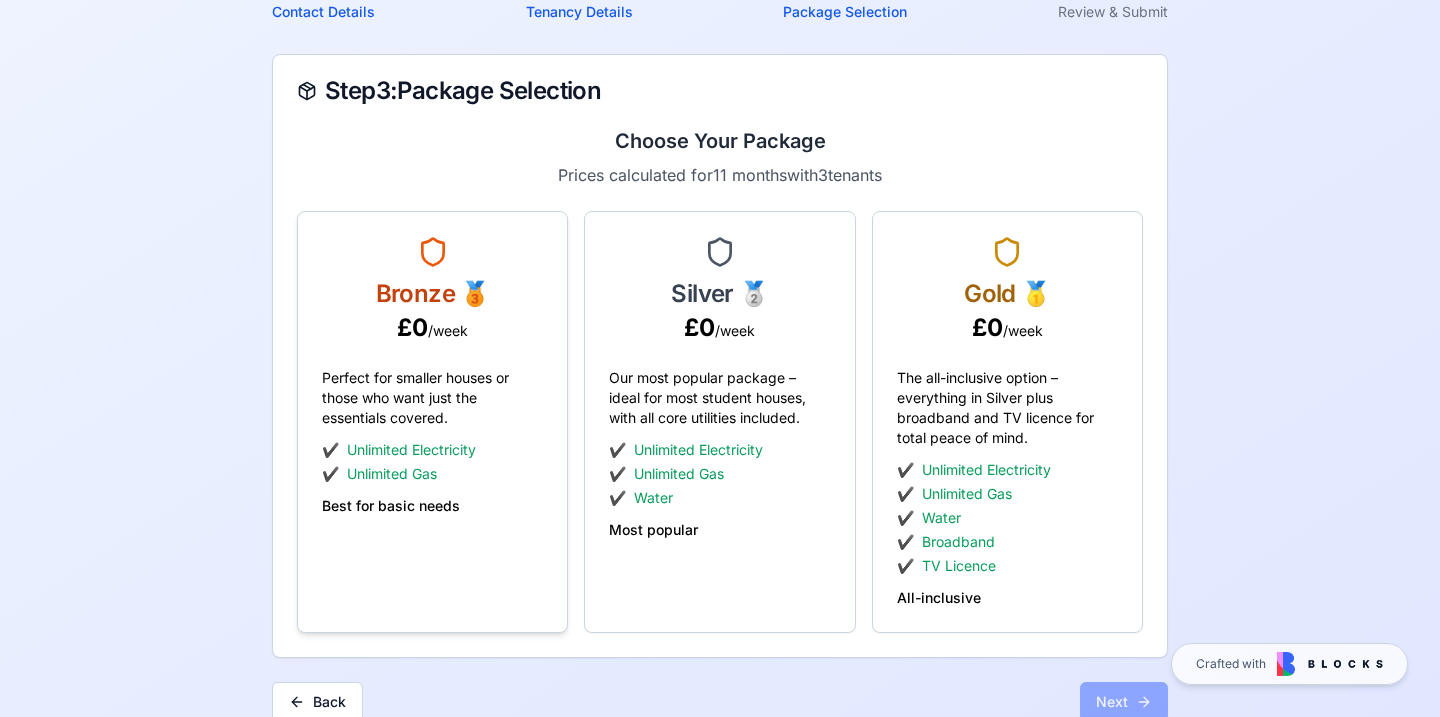 scroll, scrollTop: 207, scrollLeft: 0, axis: vertical 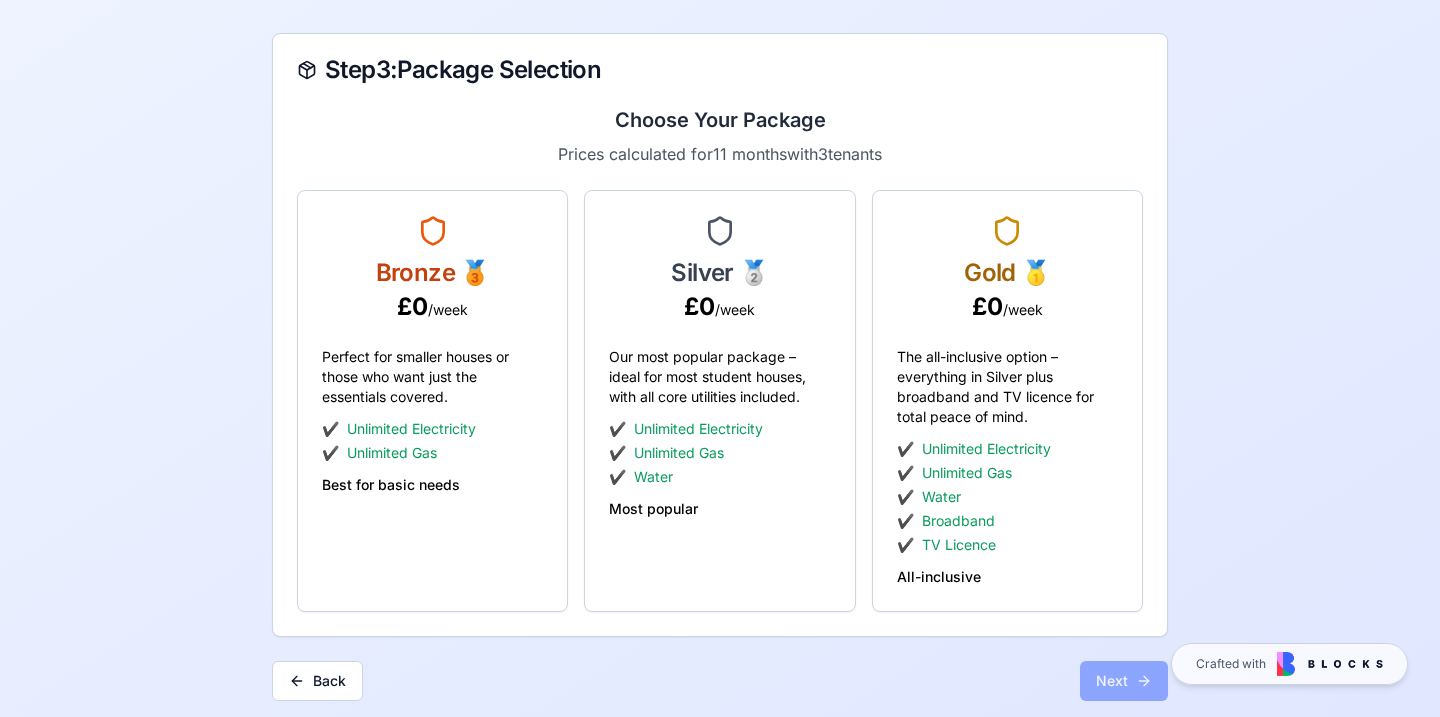 click on "Student Bills Quote Get your instant quote in 4 simple steps Contact Details Tenancy Details Package Selection Review & Submit Step  3 :  Package Selection Choose Your Package Prices calculated for  11 months  with  3  tenants Bronze 🥉 £ 0 /week Perfect for smaller houses or those who want just the essentials covered. ✔️ Unlimited Electricity ✔️ Unlimited Gas Best for basic needs Silver 🥈 £ 0 /week Our most popular package – ideal for most student houses, with all core utilities included. ✔️ Unlimited Electricity ✔️ Unlimited Gas ✔️ Water Most popular Gold 🥇 £ 0 /week The all-inclusive option – everything in Silver plus broadband and TV licence for total peace of mind. ✔️ Unlimited Electricity ✔️ Unlimited Gas ✔️ Water ✔️ Broadband ✔️ TV Licence All-inclusive Back Next" at bounding box center (720, 255) 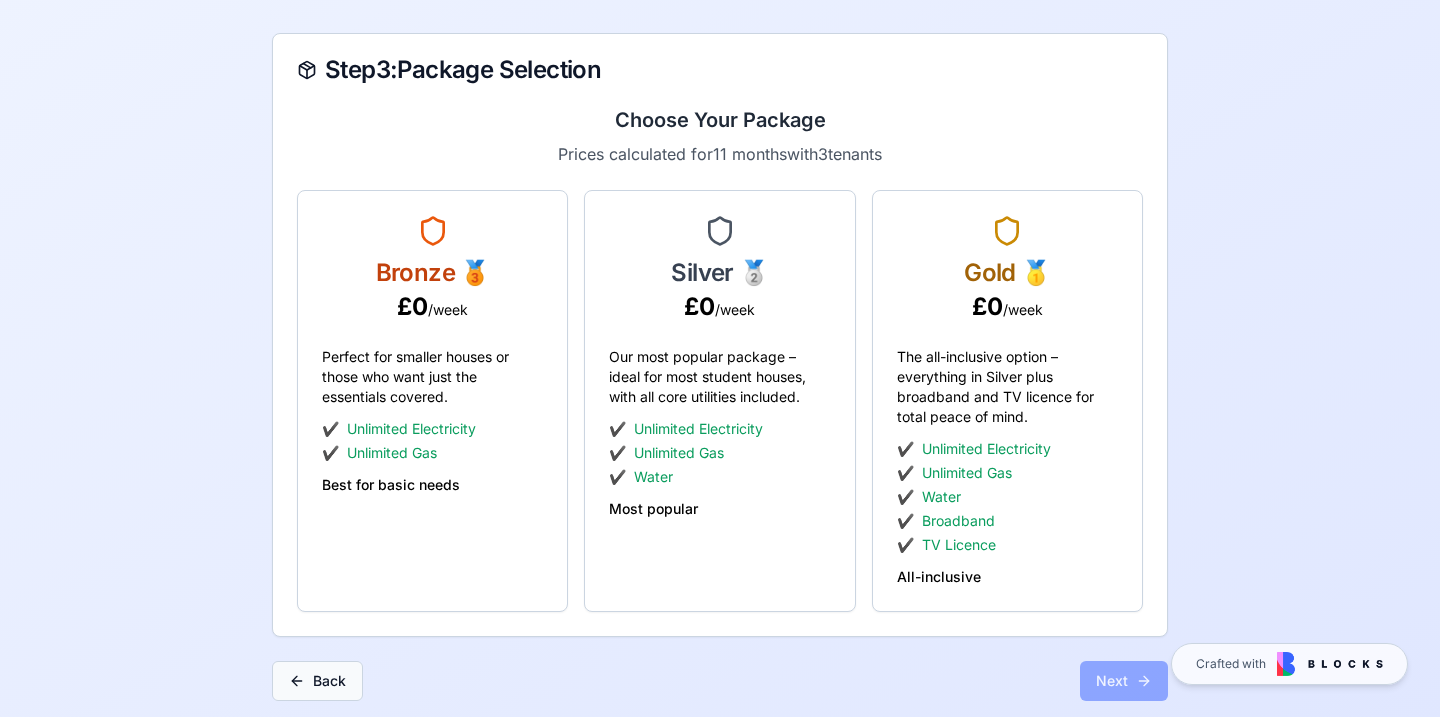 click on "Back" at bounding box center [317, 681] 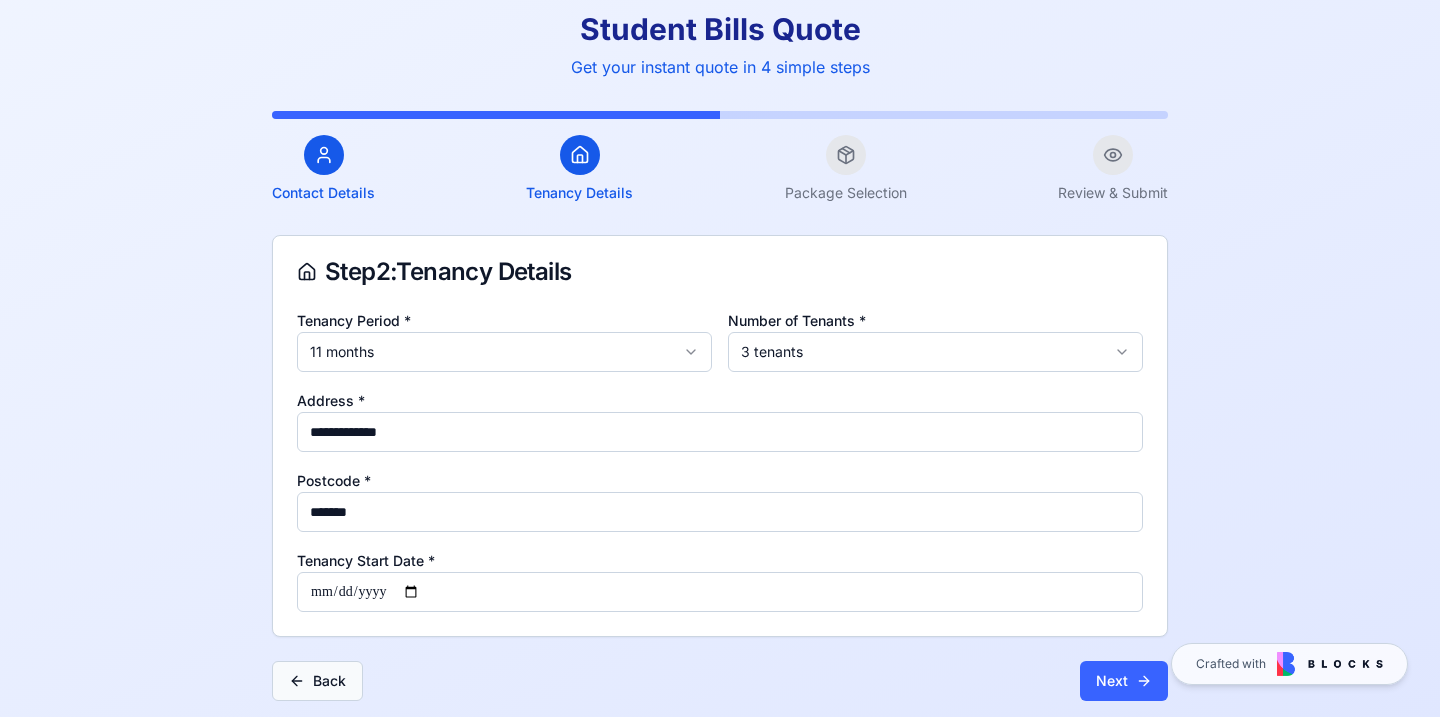 scroll, scrollTop: 5, scrollLeft: 0, axis: vertical 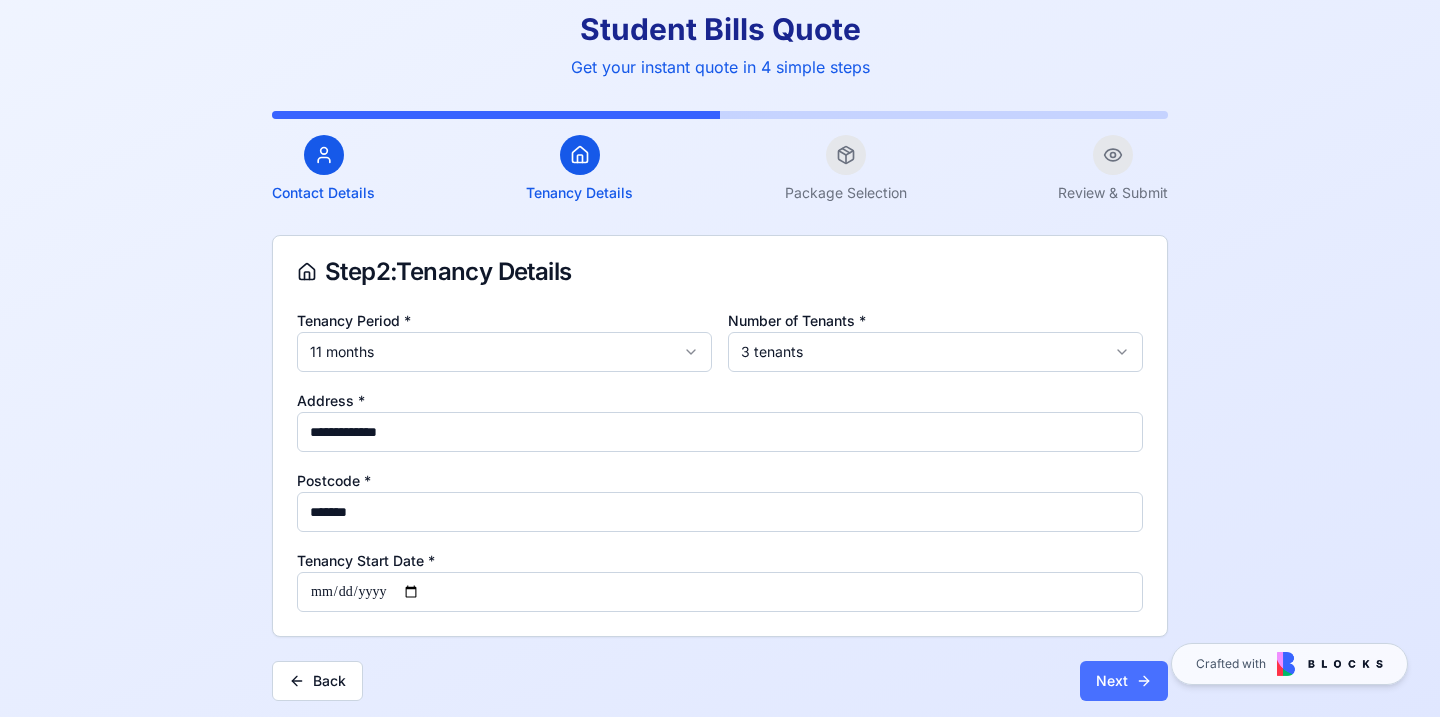 click on "Next" at bounding box center [1124, 681] 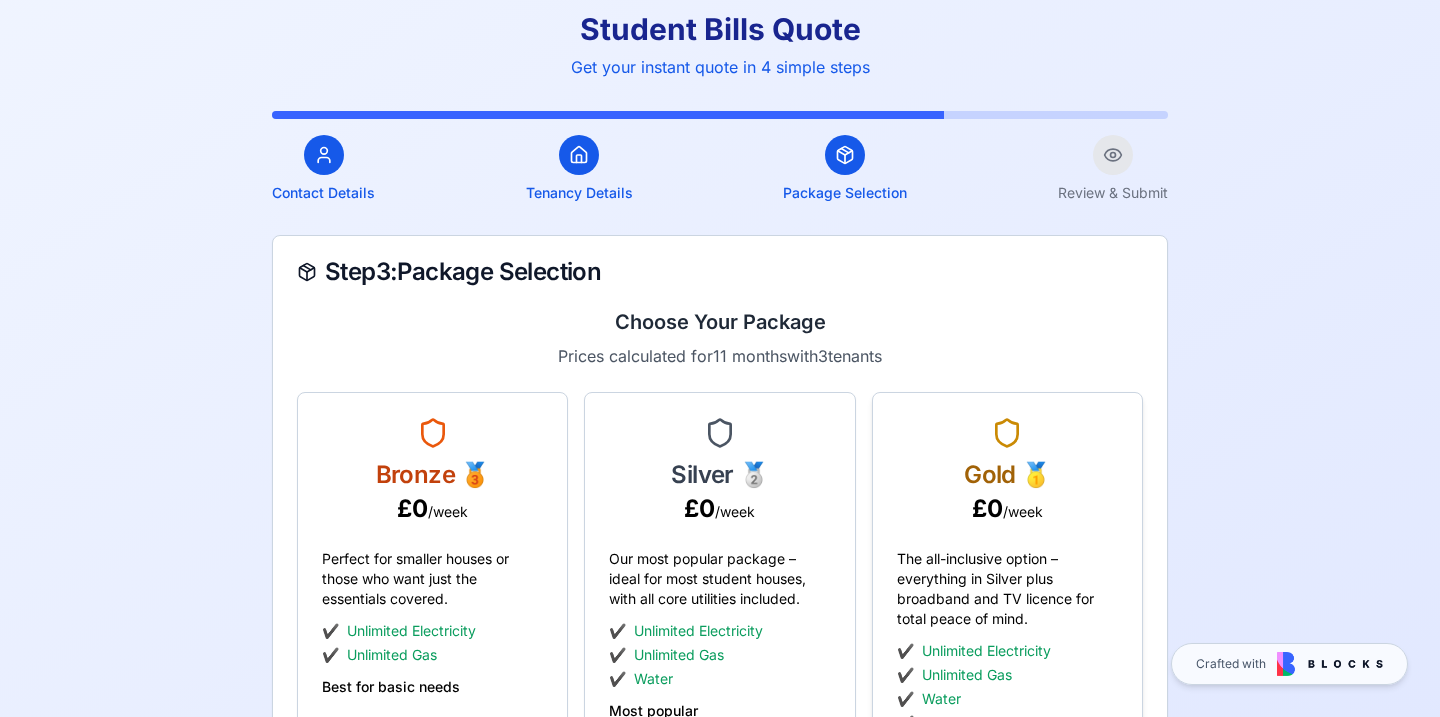 scroll, scrollTop: 207, scrollLeft: 0, axis: vertical 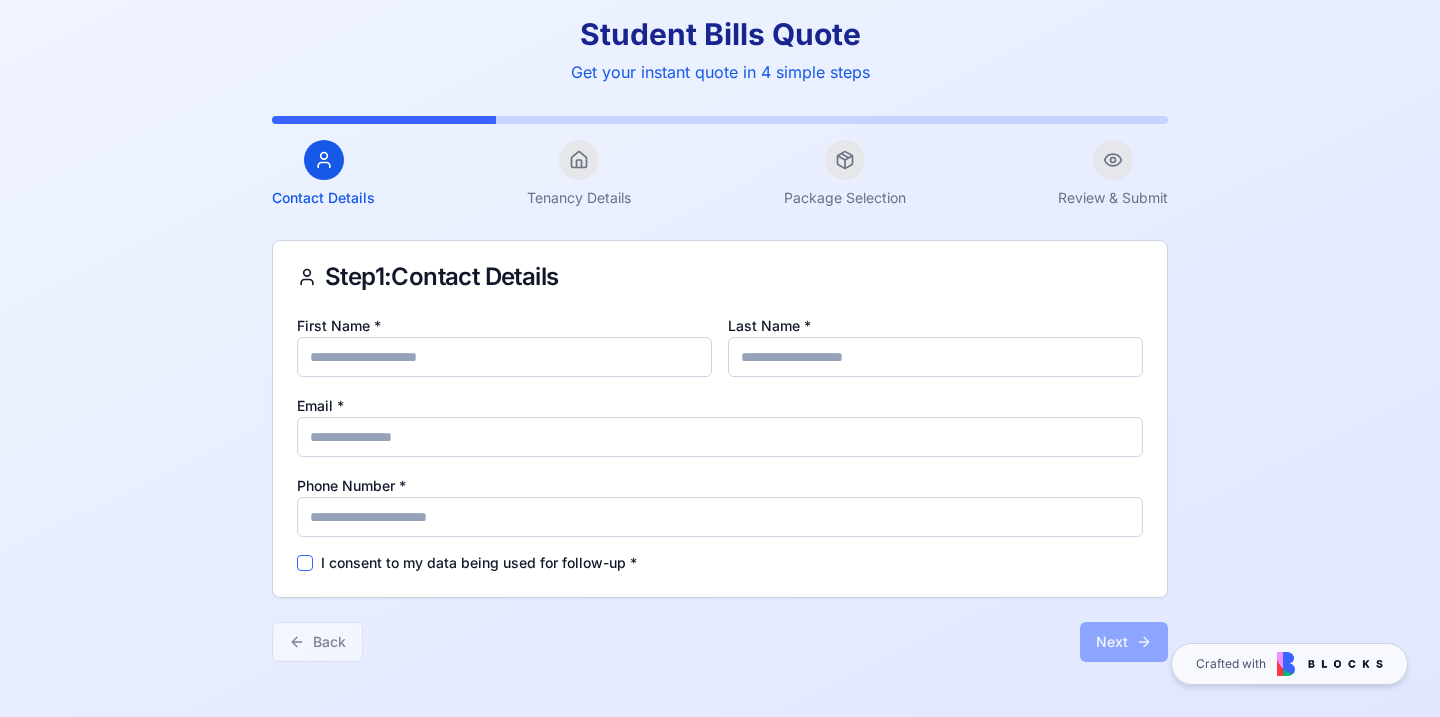 click on "First Name * Last Name * Email * Phone Number * I consent to my data being used for follow-up *" at bounding box center [720, 443] 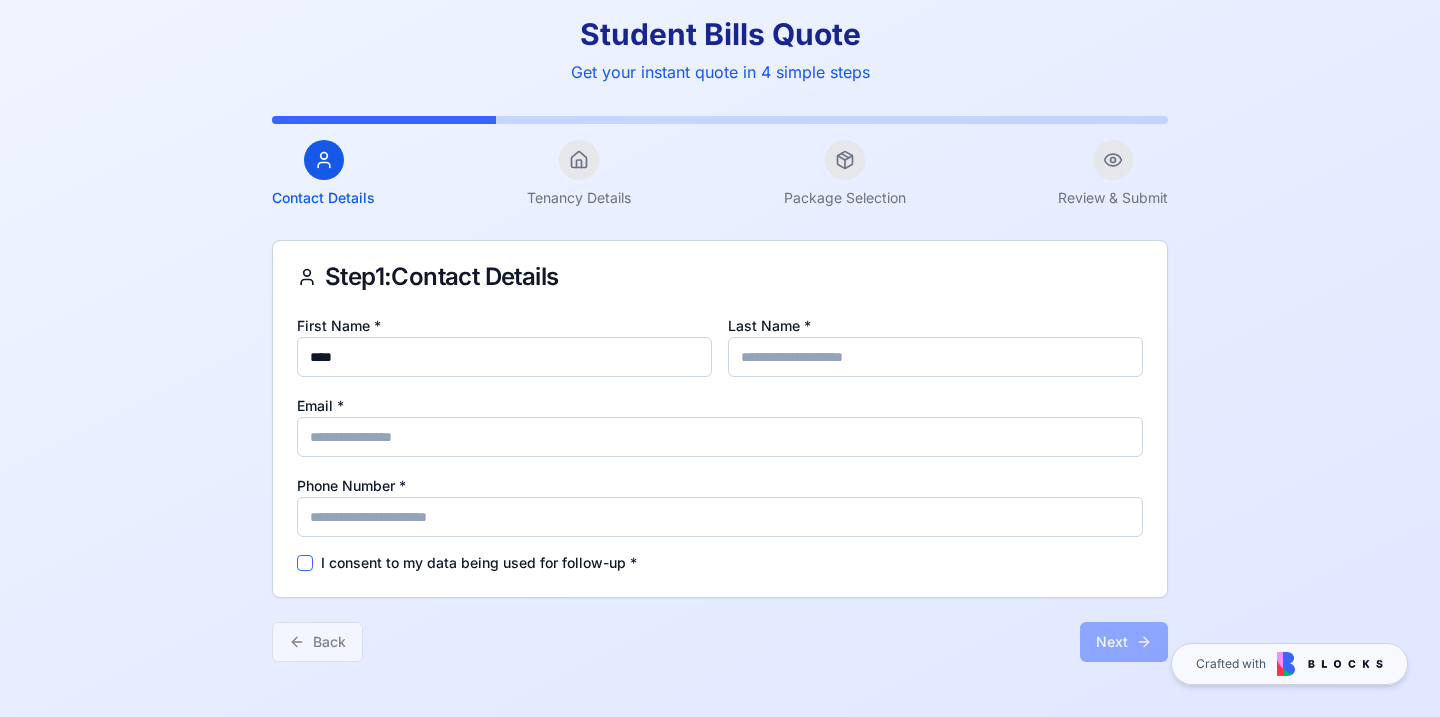 type on "*******" 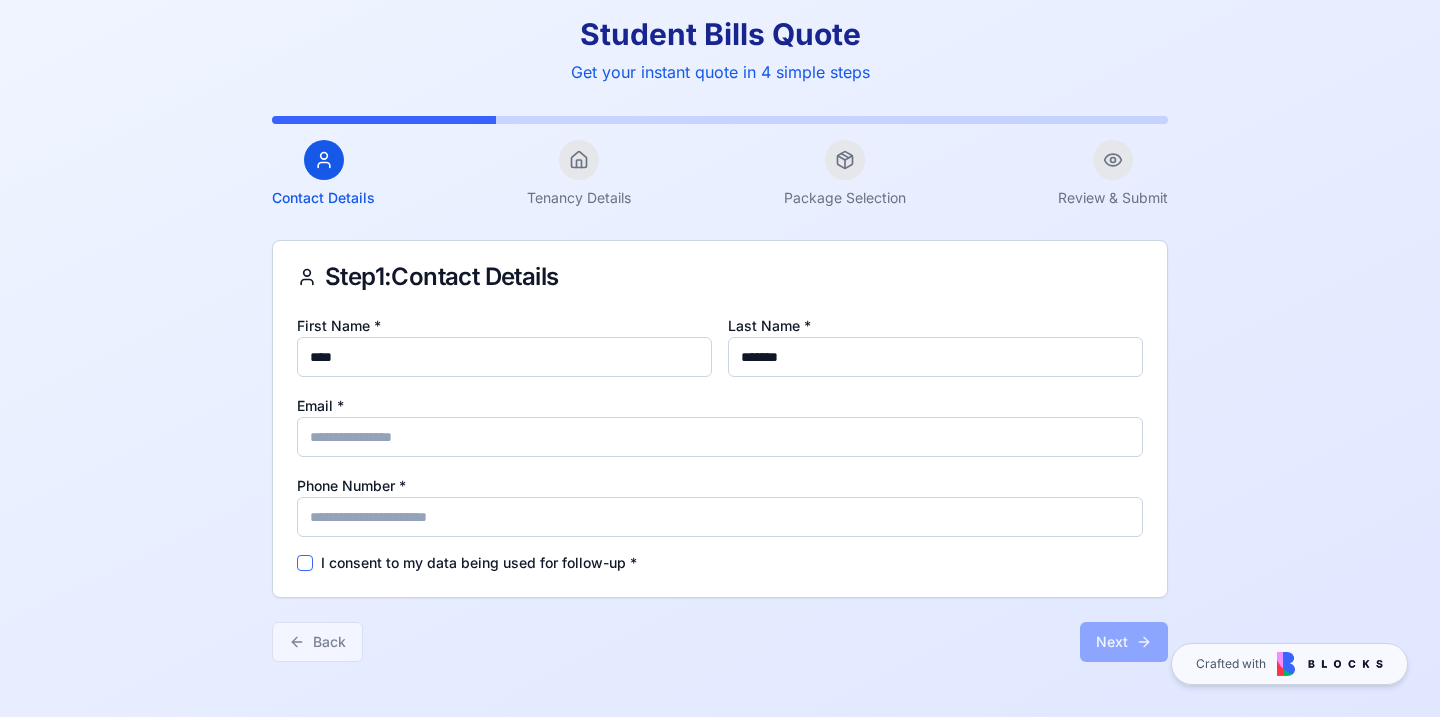 type on "**********" 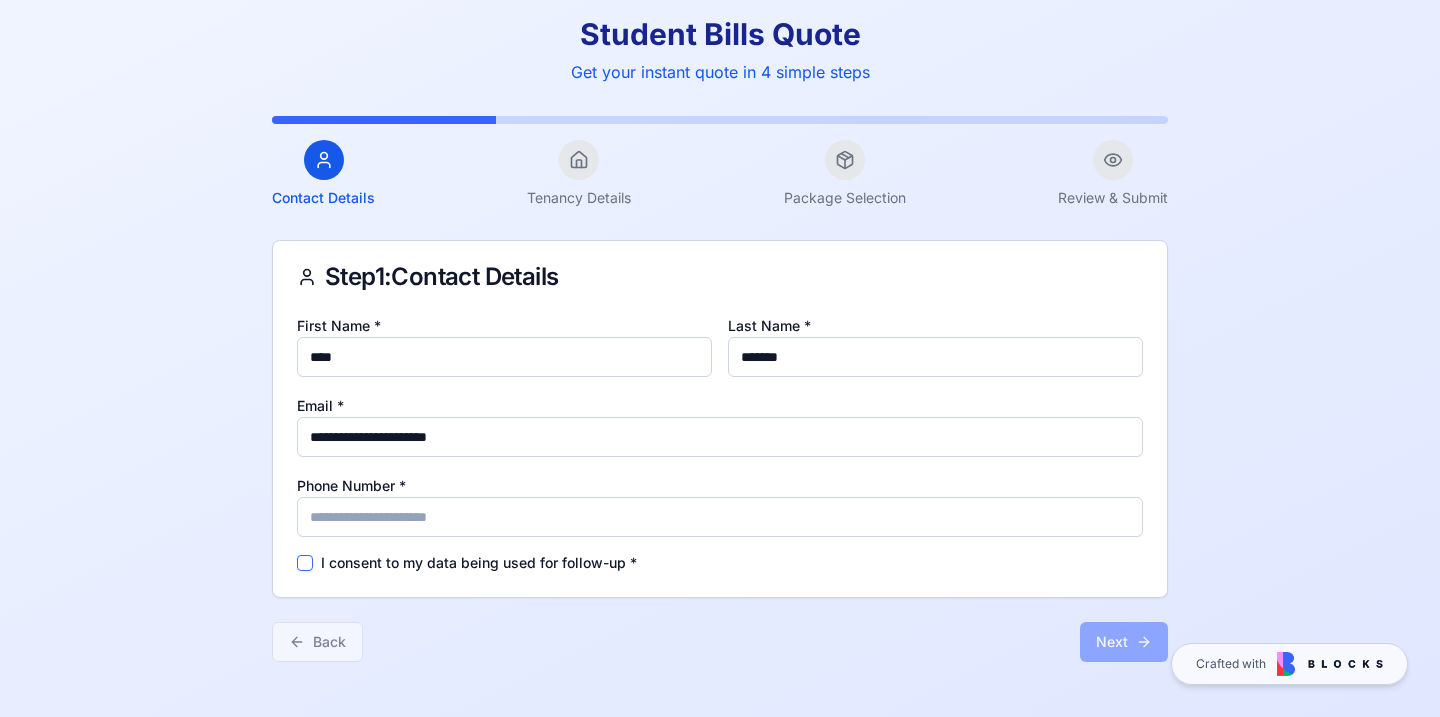 type on "**********" 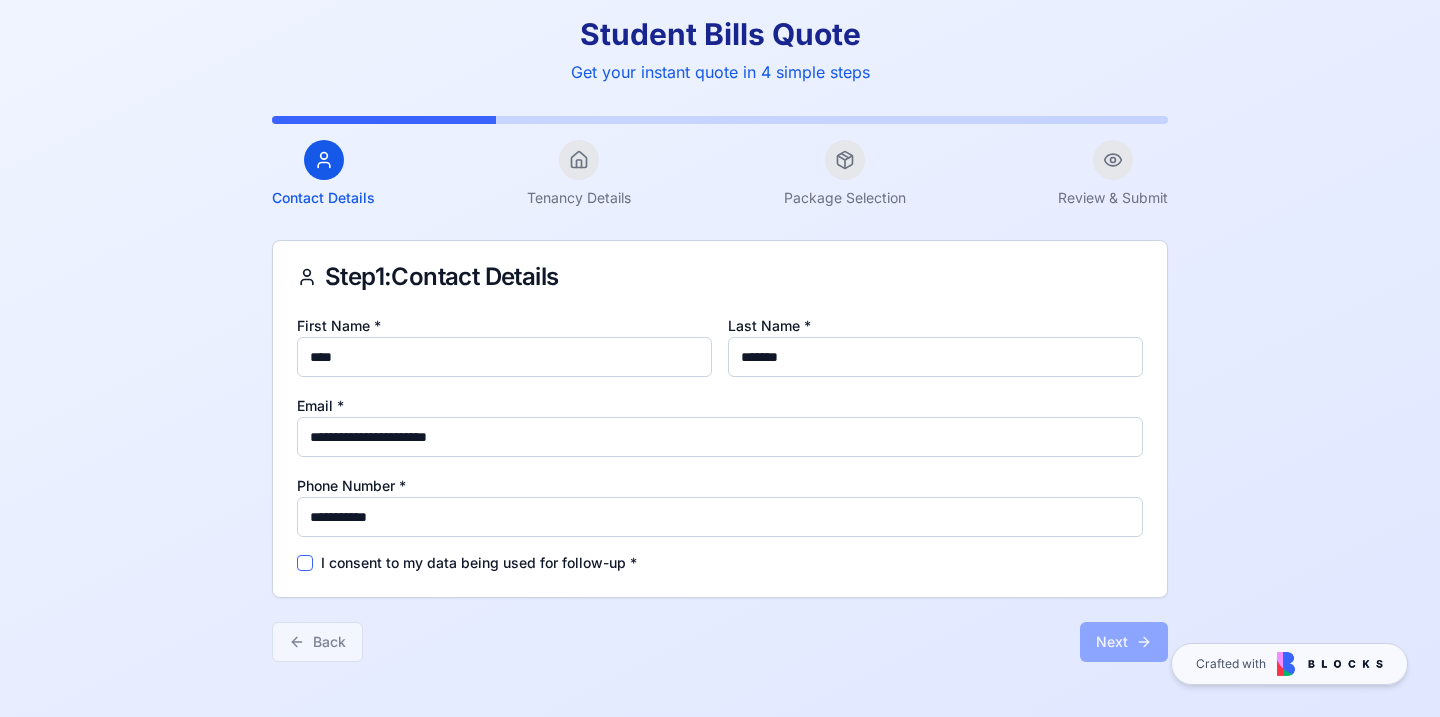 click on "**********" at bounding box center (720, 455) 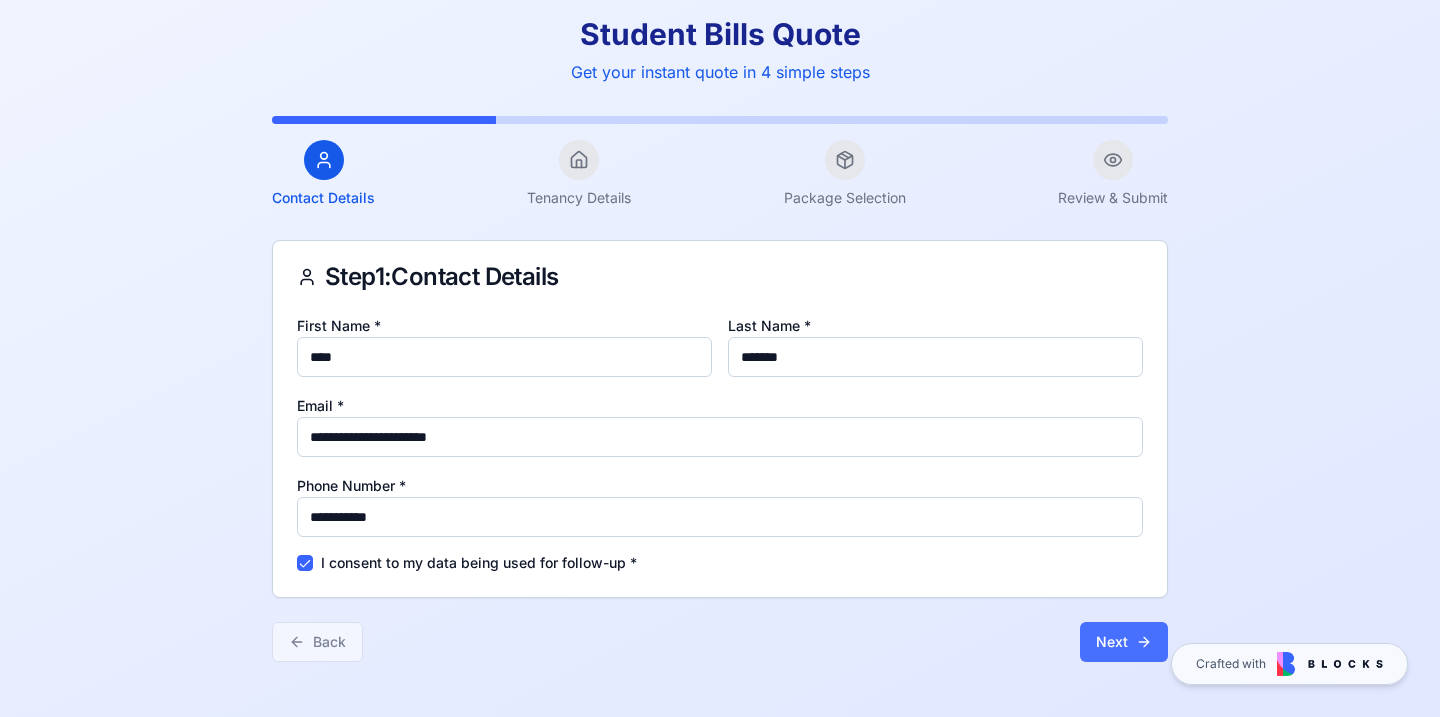 click on "Next" at bounding box center [1124, 642] 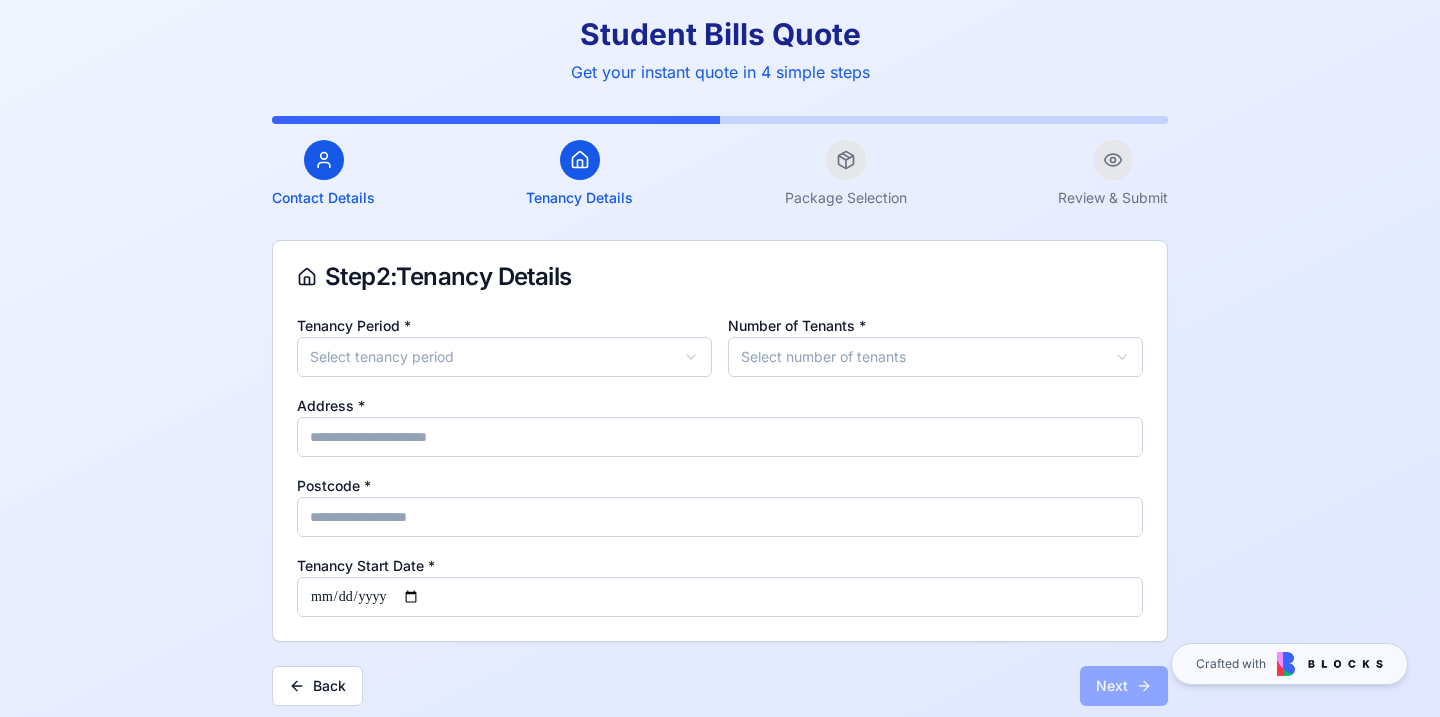 click on "Student Bills Quote Get your instant quote in 4 simple steps Contact Details Tenancy Details Package Selection Review & Submit Step  2 :  Tenancy Details Tenancy Period * Select tenancy period Number of Tenants * Select number of tenants Address * Postcode * Tenancy Start Date * Back Next Crafted with" at bounding box center [720, 361] 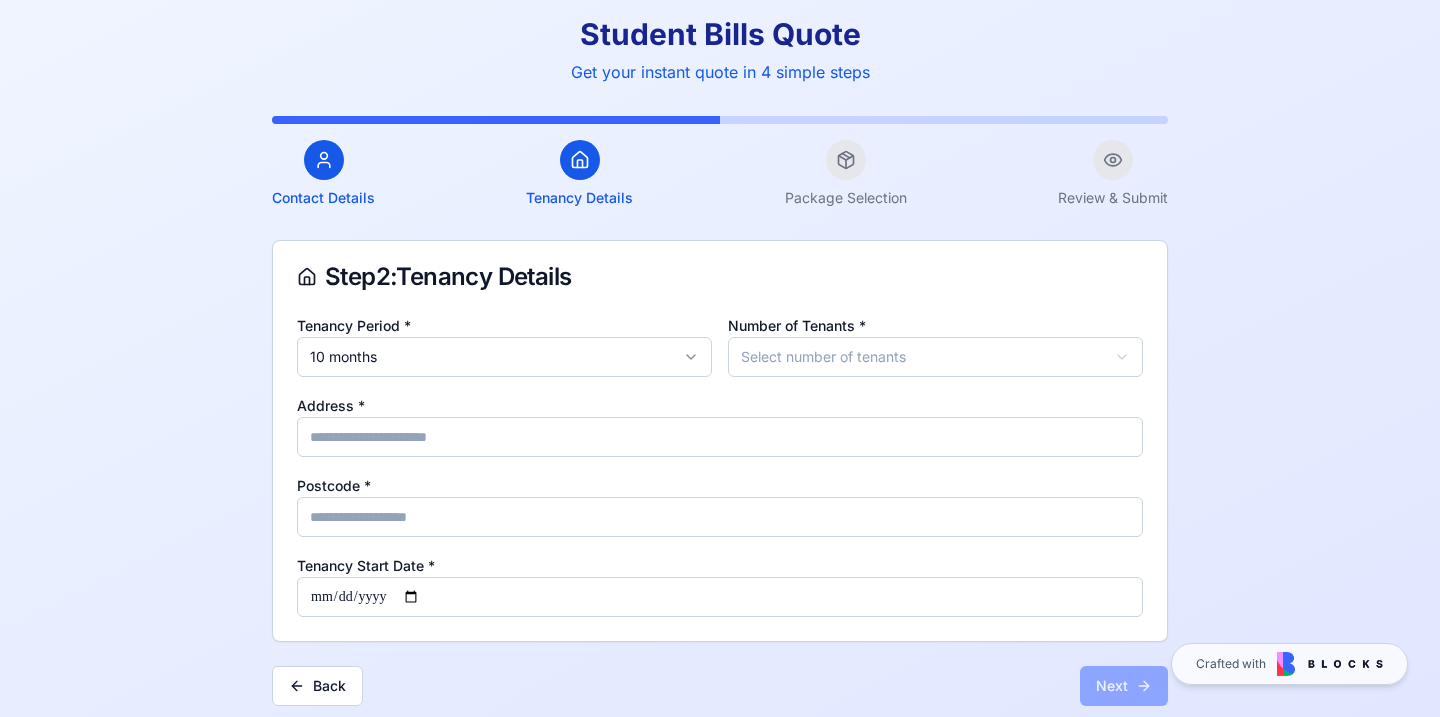 click on "Student Bills Quote Get your instant quote in 4 simple steps Contact Details Tenancy Details Package Selection Review & Submit Step  2 :  Tenancy Details Tenancy Period * 10 months Number of Tenants * Select number of tenants Address * Postcode * Tenancy Start Date * Back Next Crafted with" at bounding box center [720, 361] 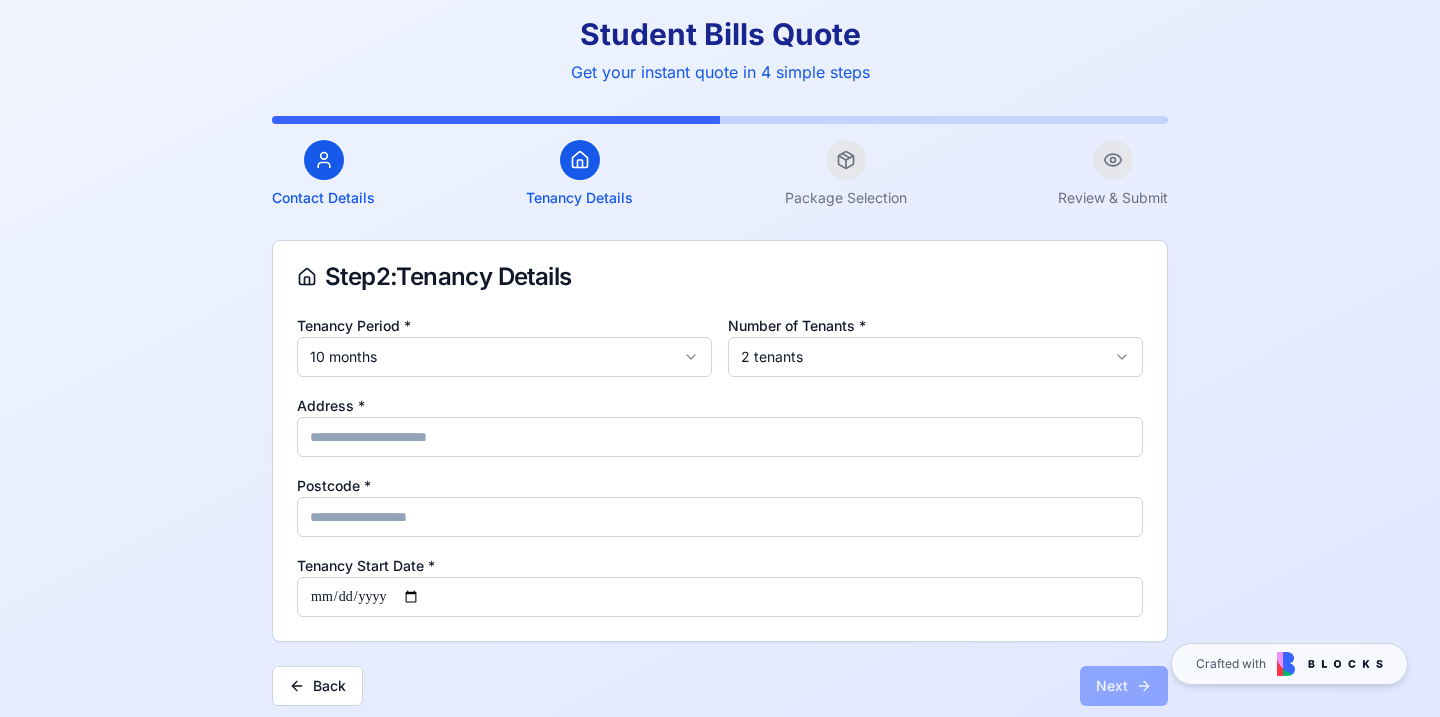 click on "Address *" at bounding box center [720, 437] 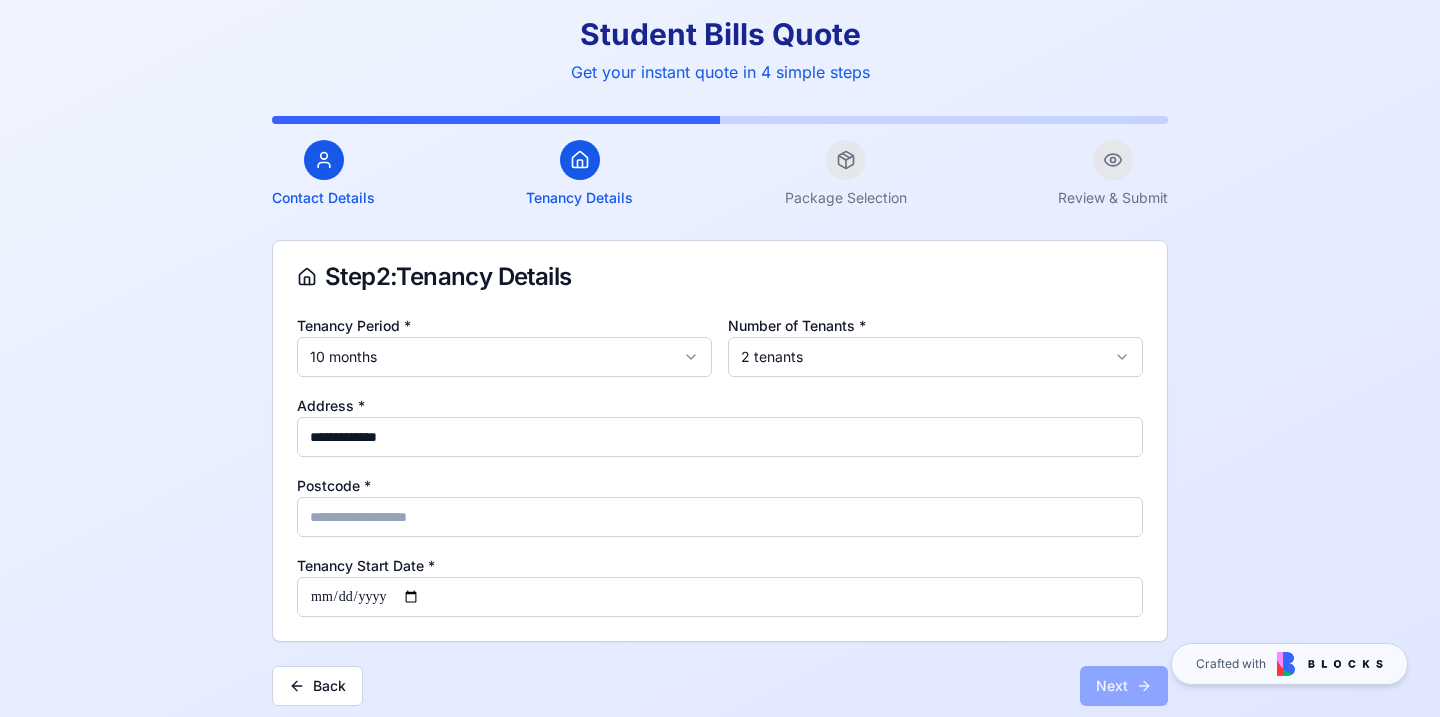 click on "Postcode *" at bounding box center [720, 517] 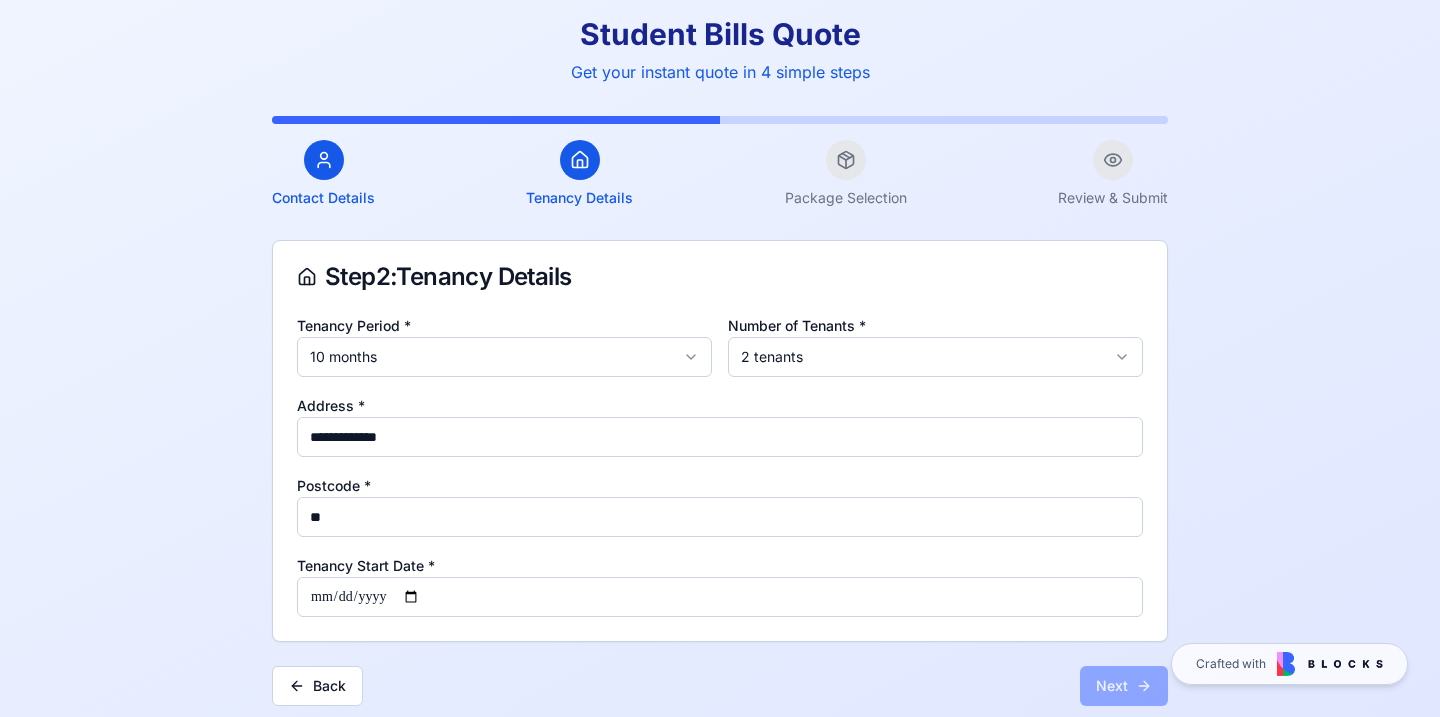 type on "**" 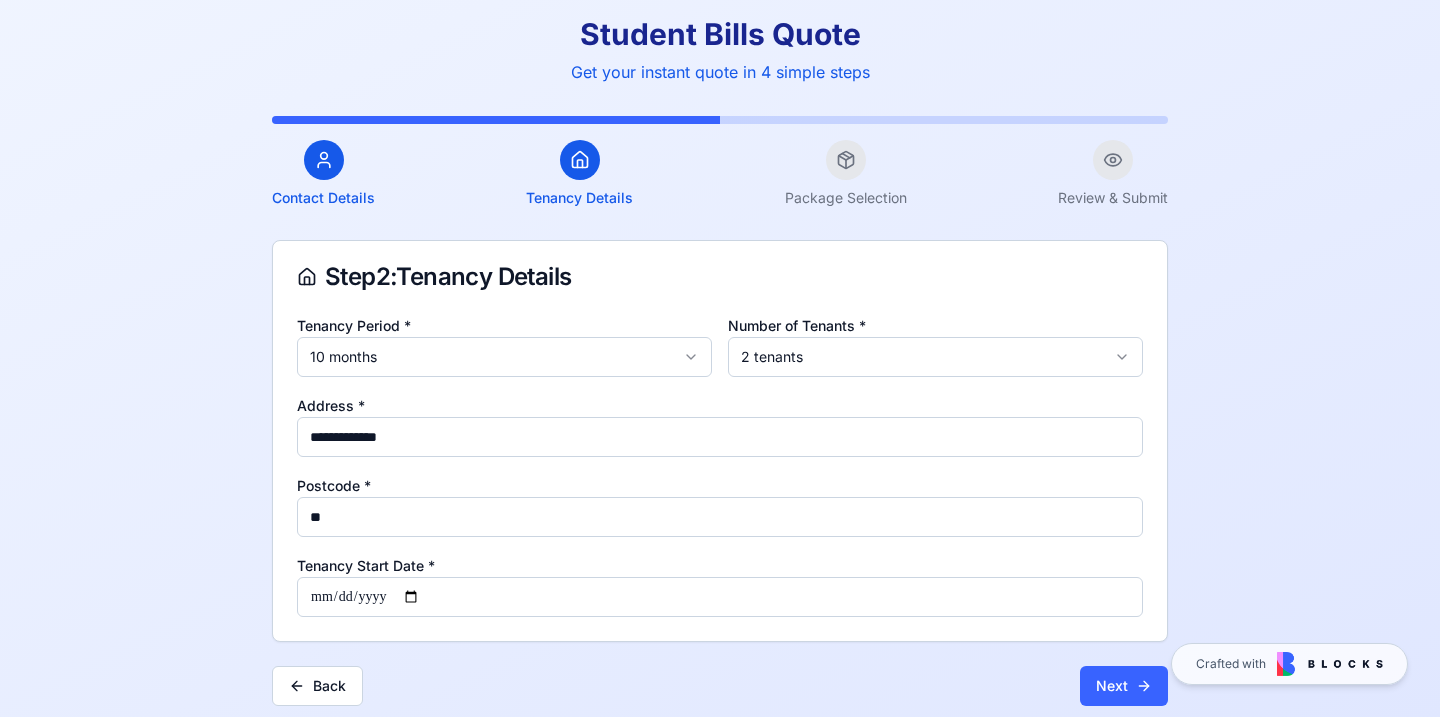 type on "**********" 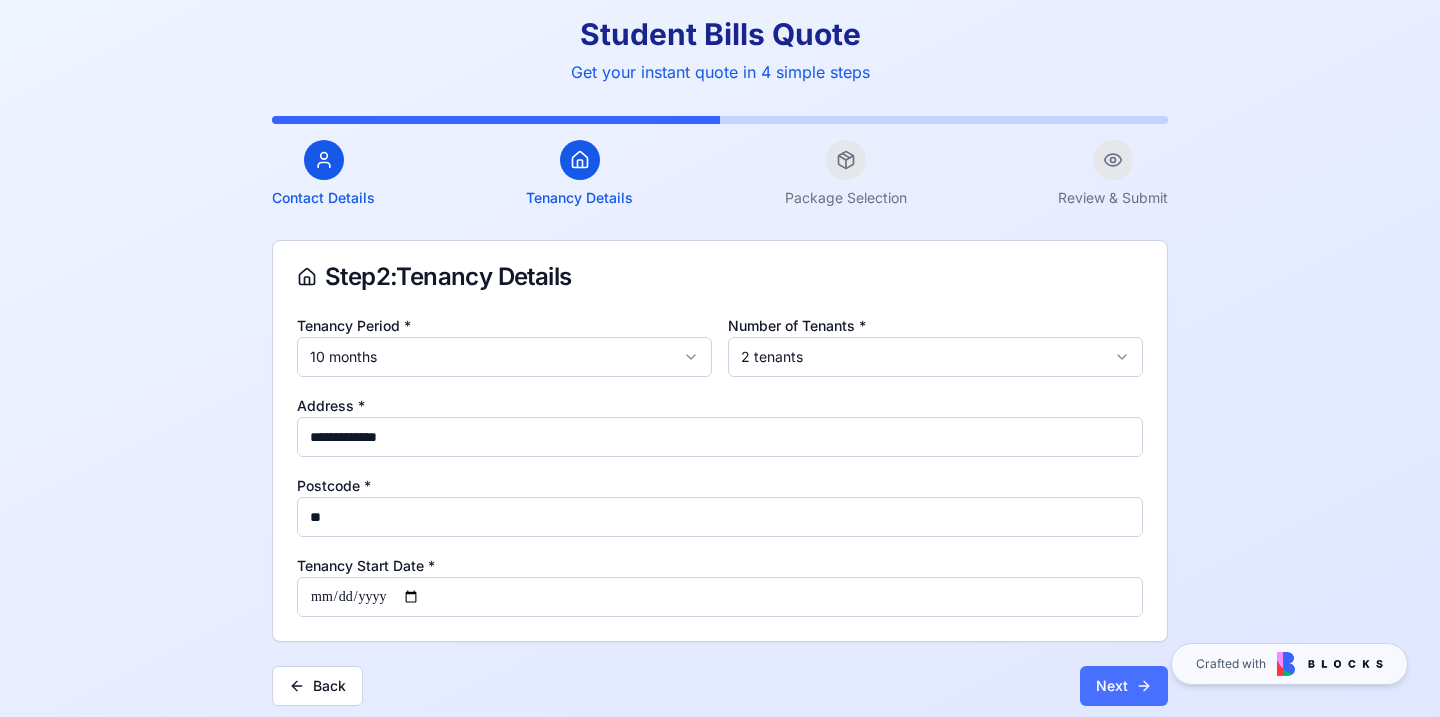 click on "Next" at bounding box center [1124, 686] 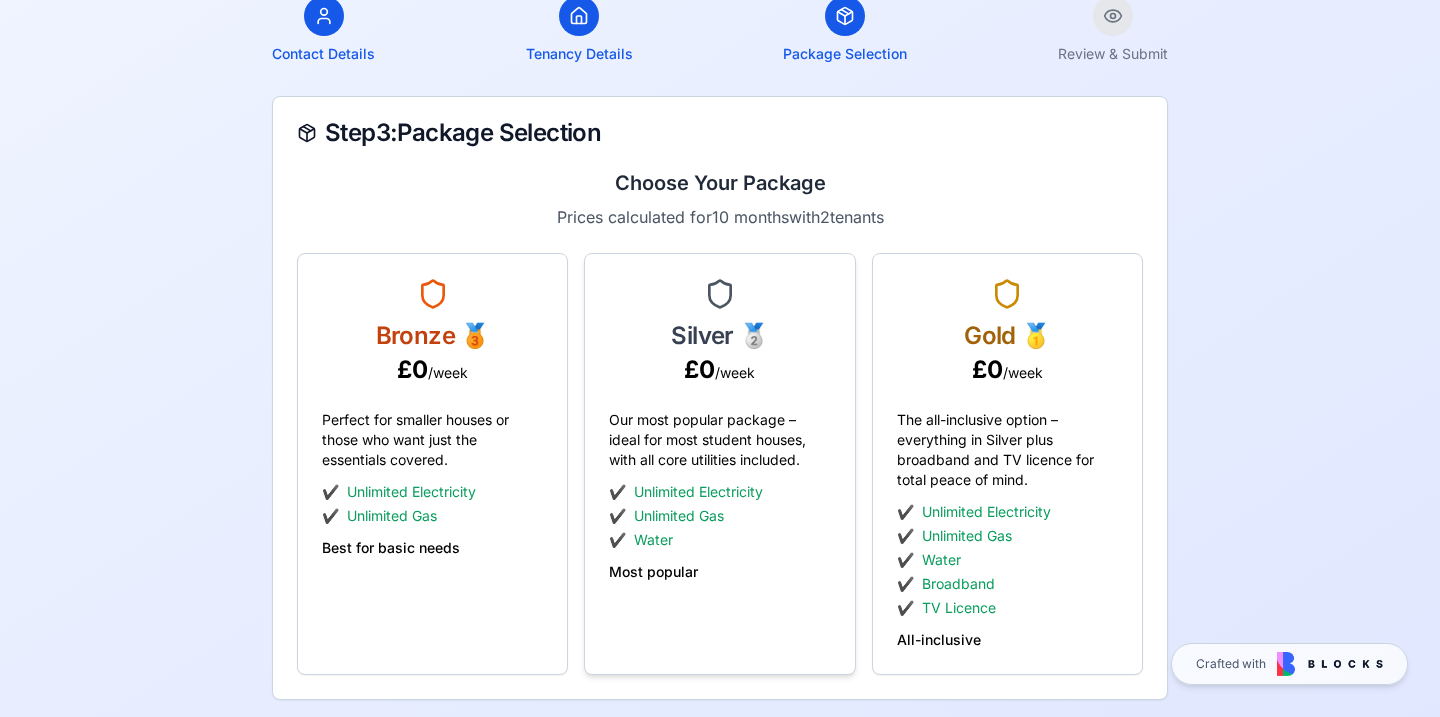 scroll, scrollTop: 207, scrollLeft: 0, axis: vertical 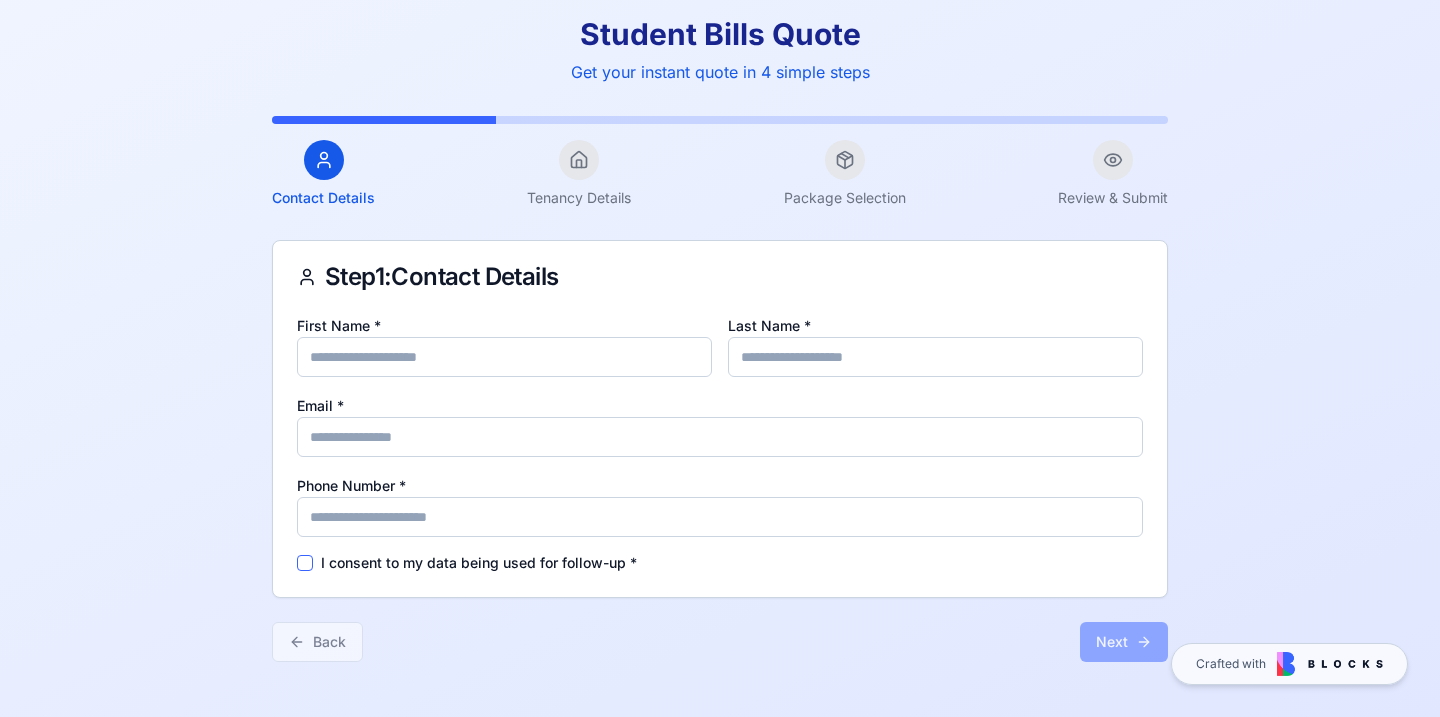 click on "First Name *" at bounding box center [504, 357] 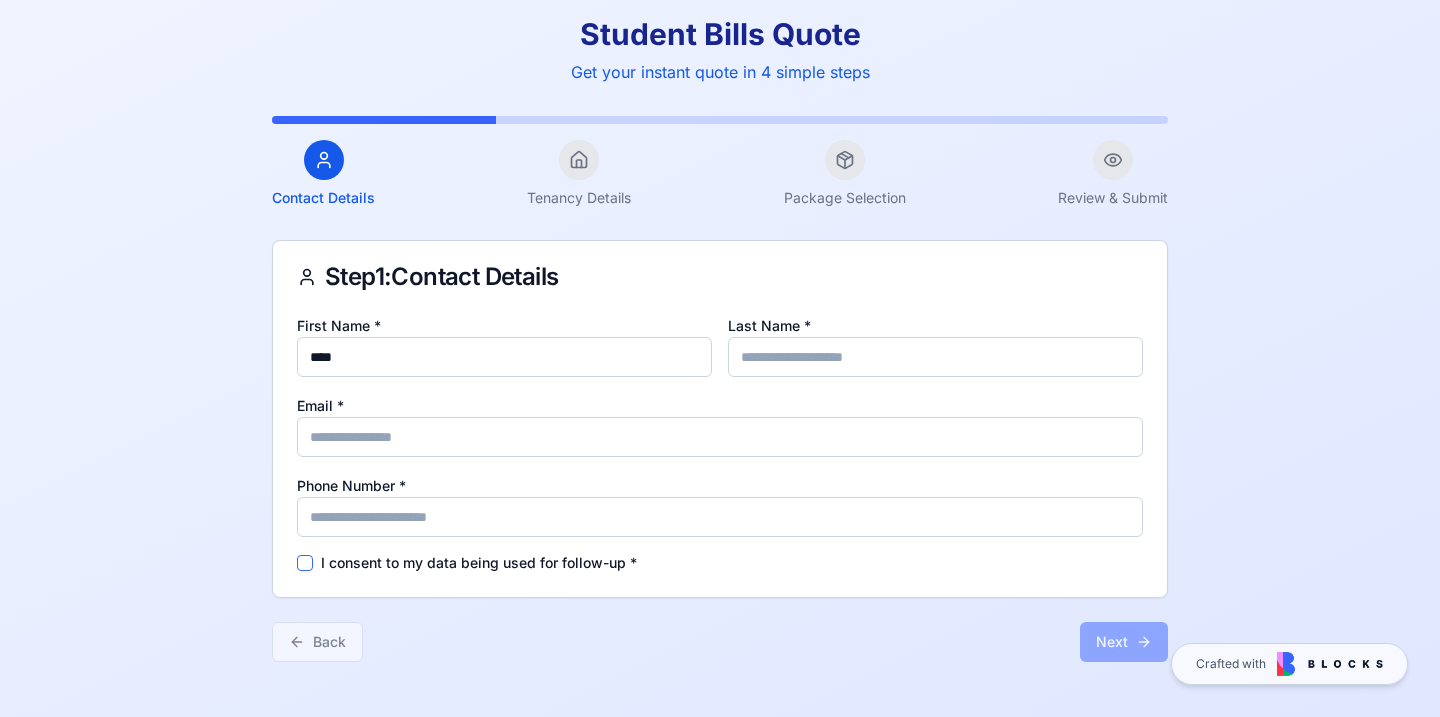 type on "*******" 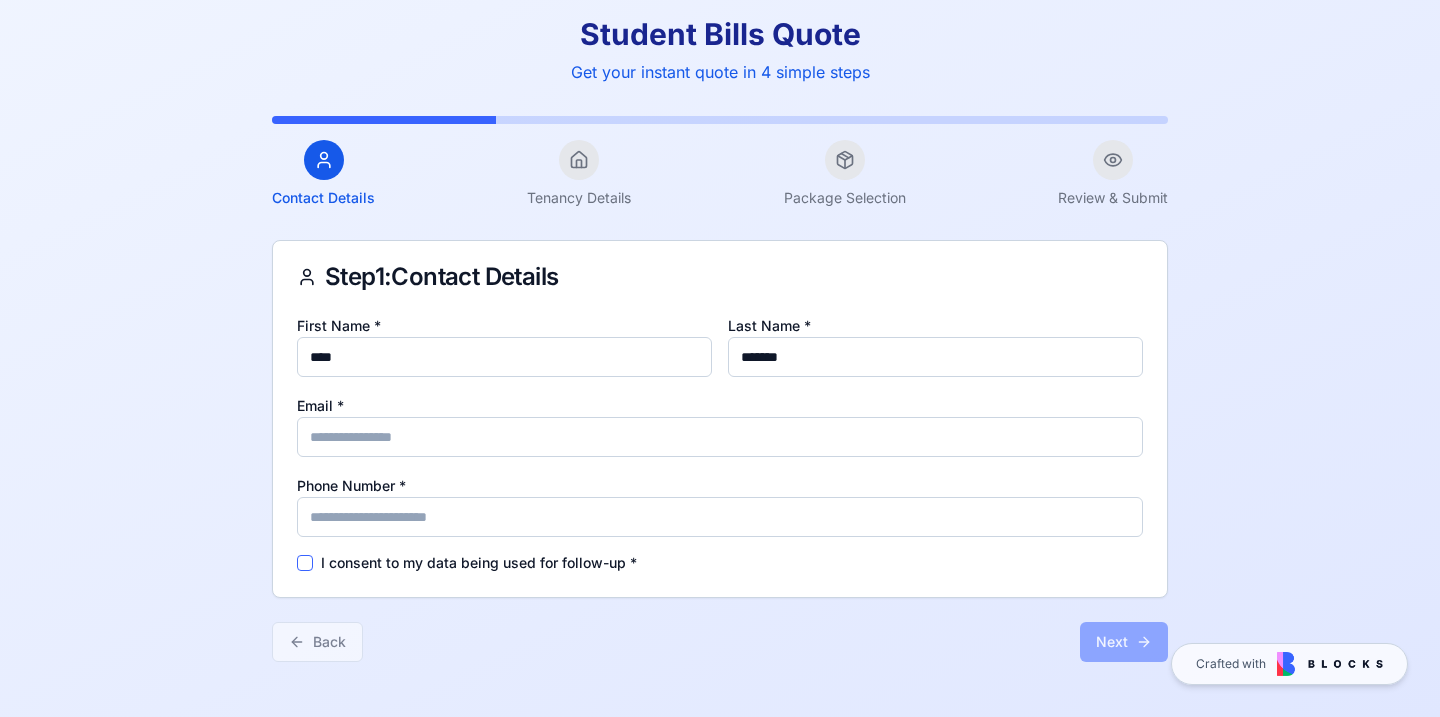 type on "**********" 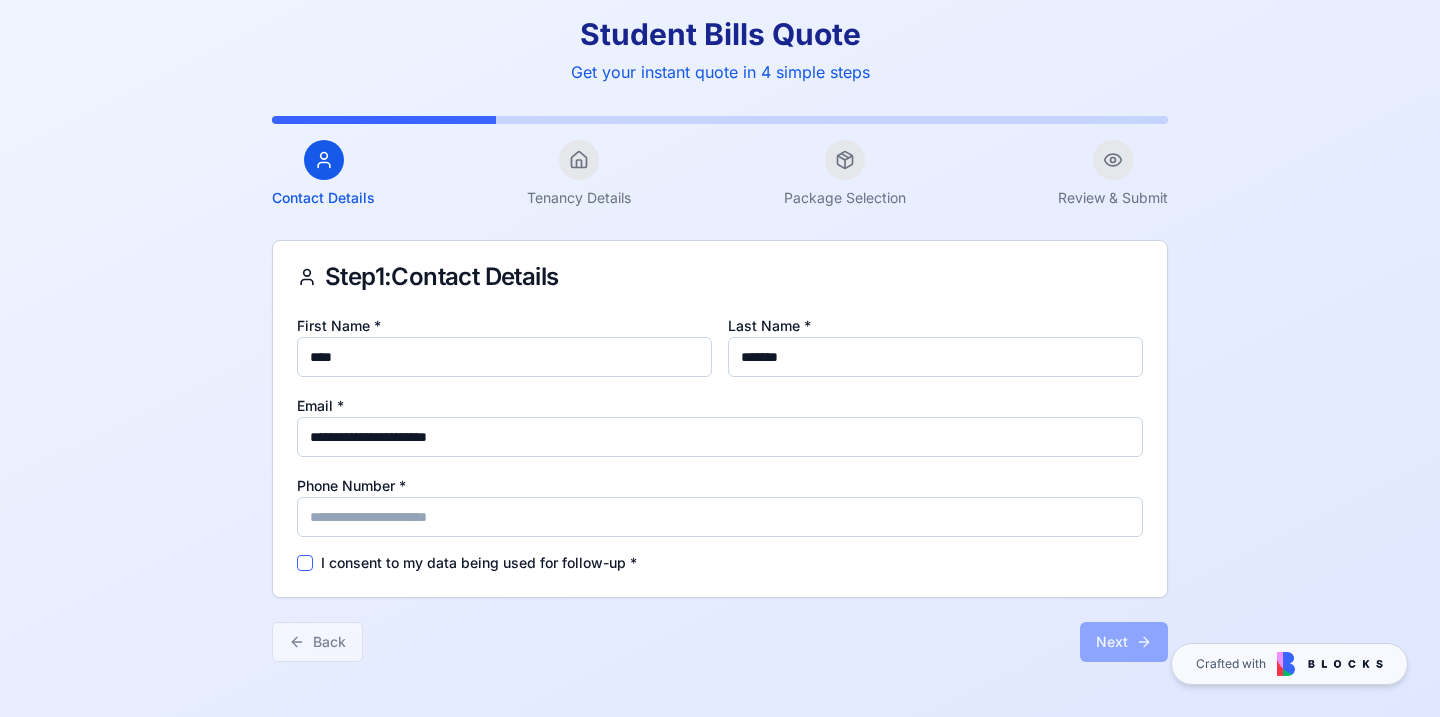 type on "**********" 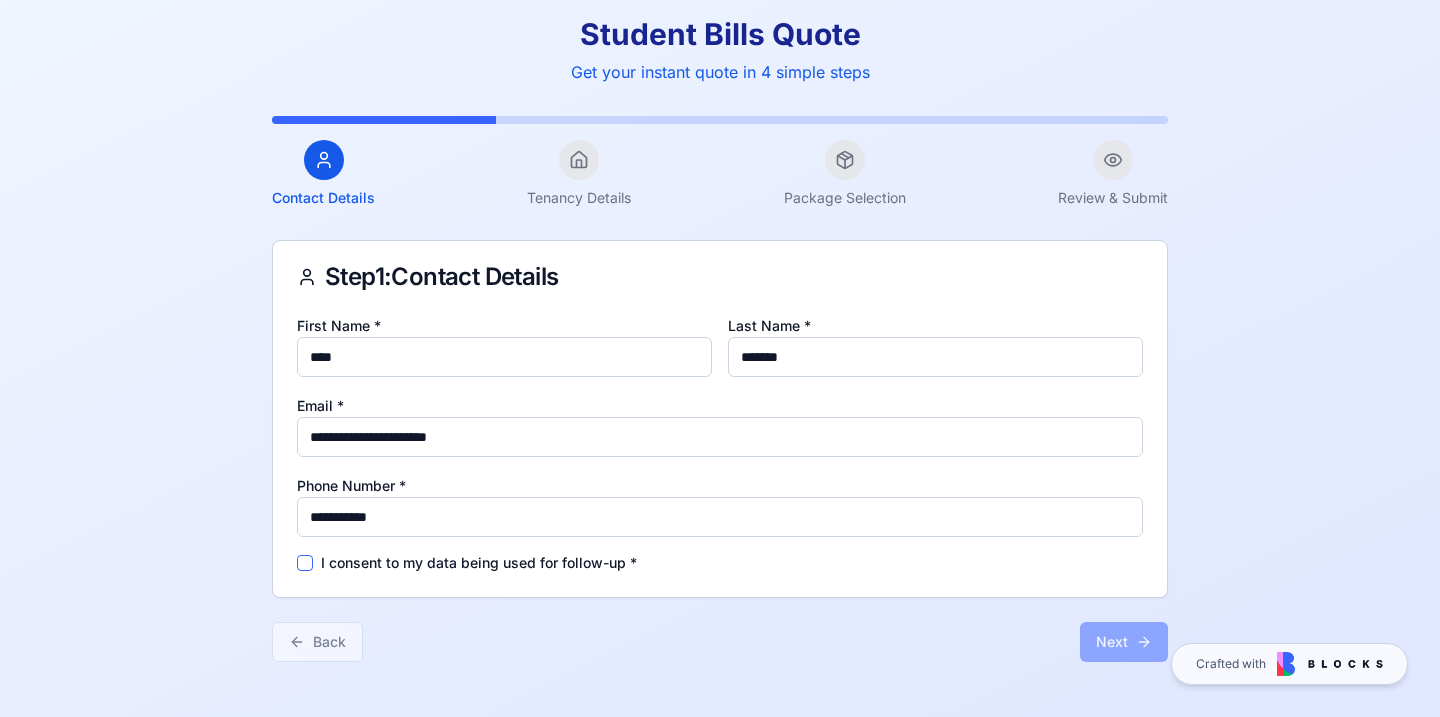 click on "I consent to my data being used for follow-up *" at bounding box center [479, 563] 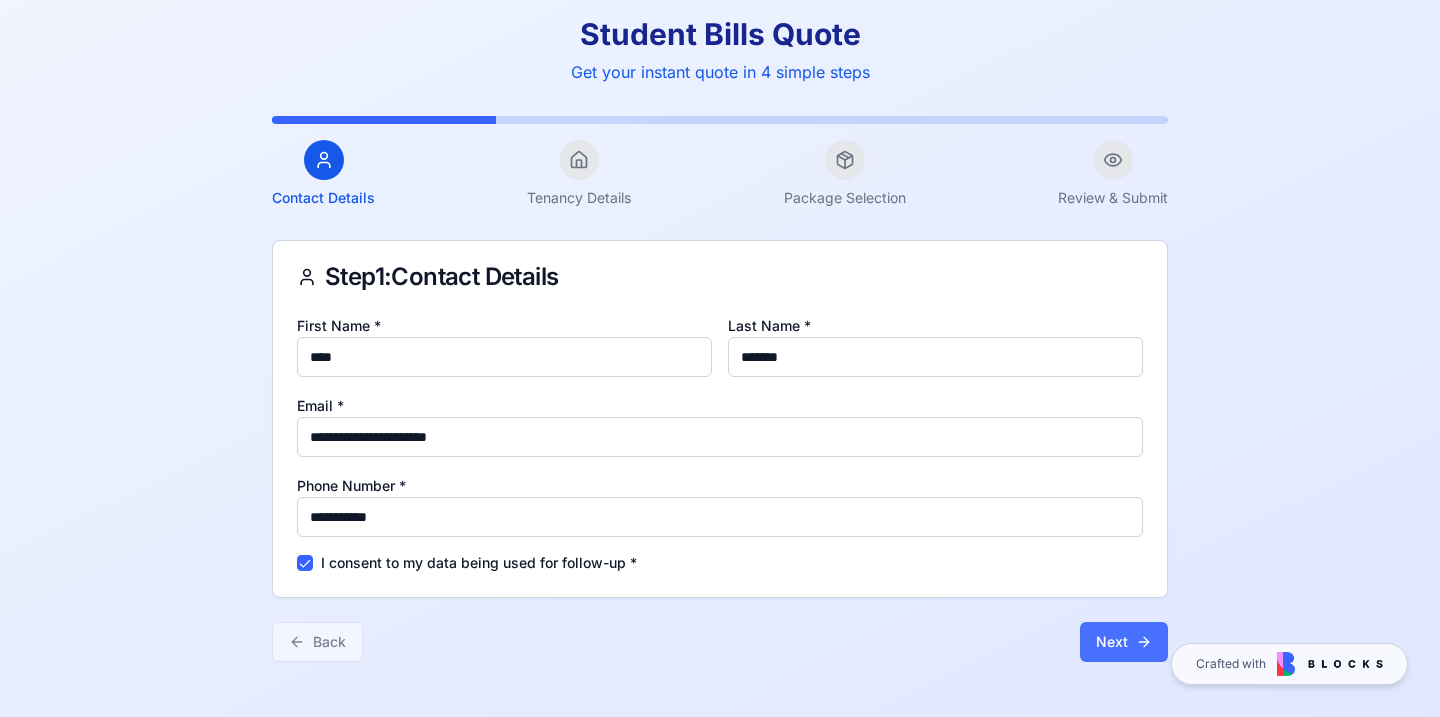 click on "Next" at bounding box center (1124, 642) 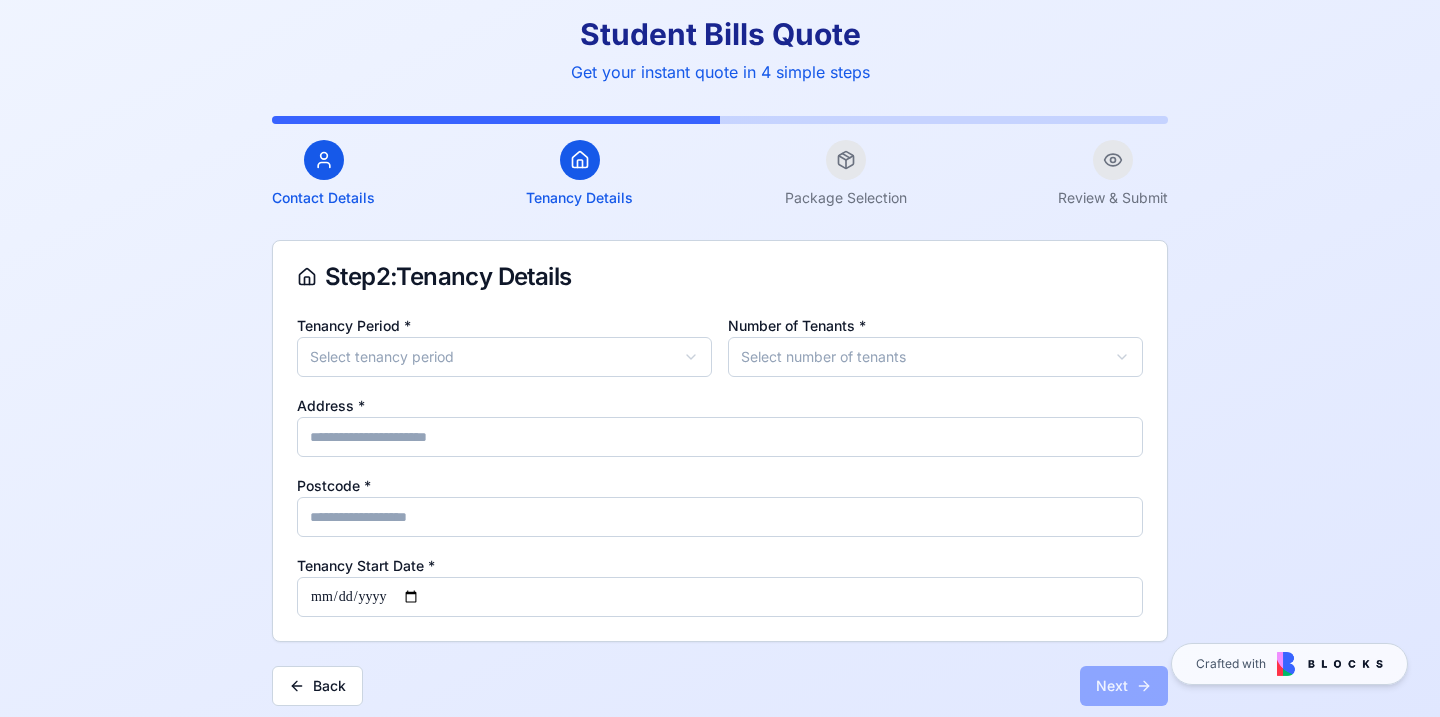 click on "Student Bills Quote Get your instant quote in 4 simple steps Contact Details Tenancy Details Package Selection Review & Submit Step  2 :  Tenancy Details Tenancy Period * Select tenancy period Number of Tenants * Select number of tenants Address * Postcode * Tenancy Start Date * Back Next Crafted with" at bounding box center [720, 361] 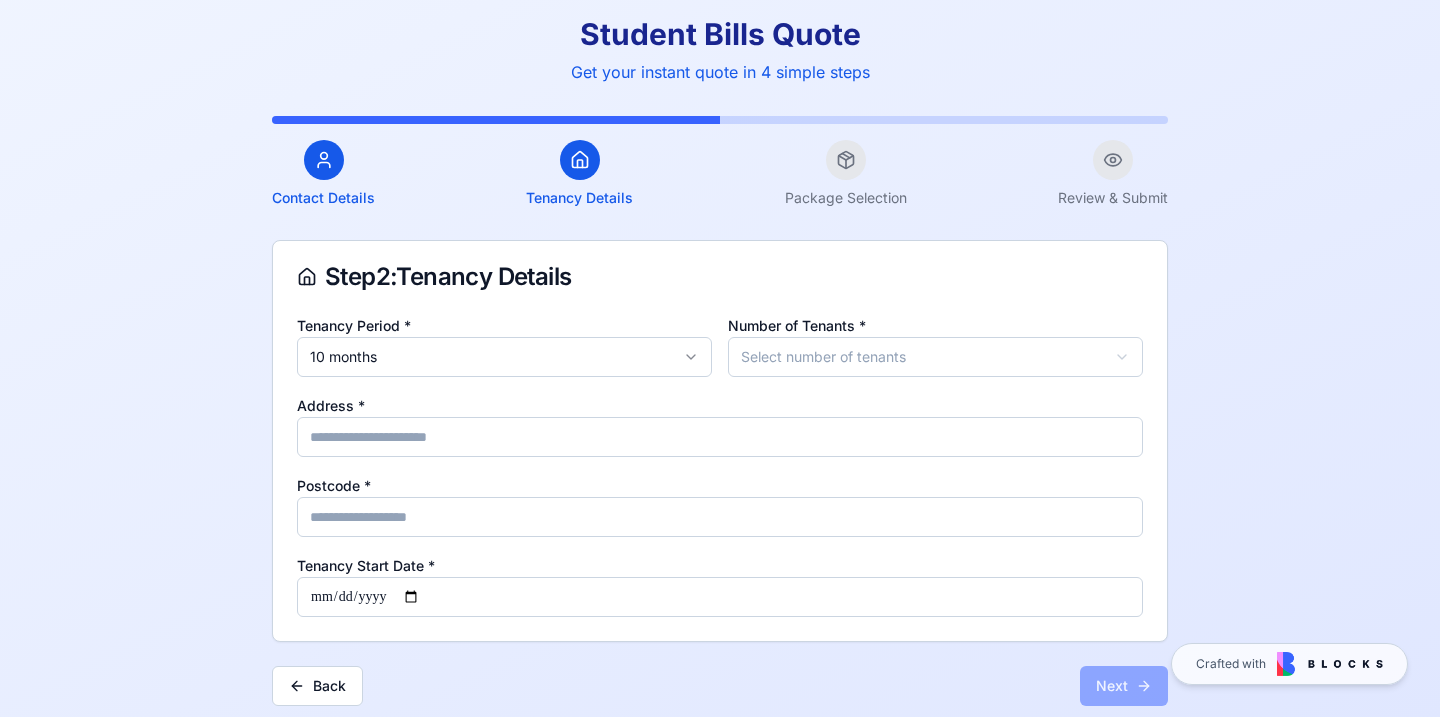 click on "Tenancy Period * 10 months Number of Tenants * Select number of tenants Address * Postcode * Tenancy Start Date *" at bounding box center [720, 465] 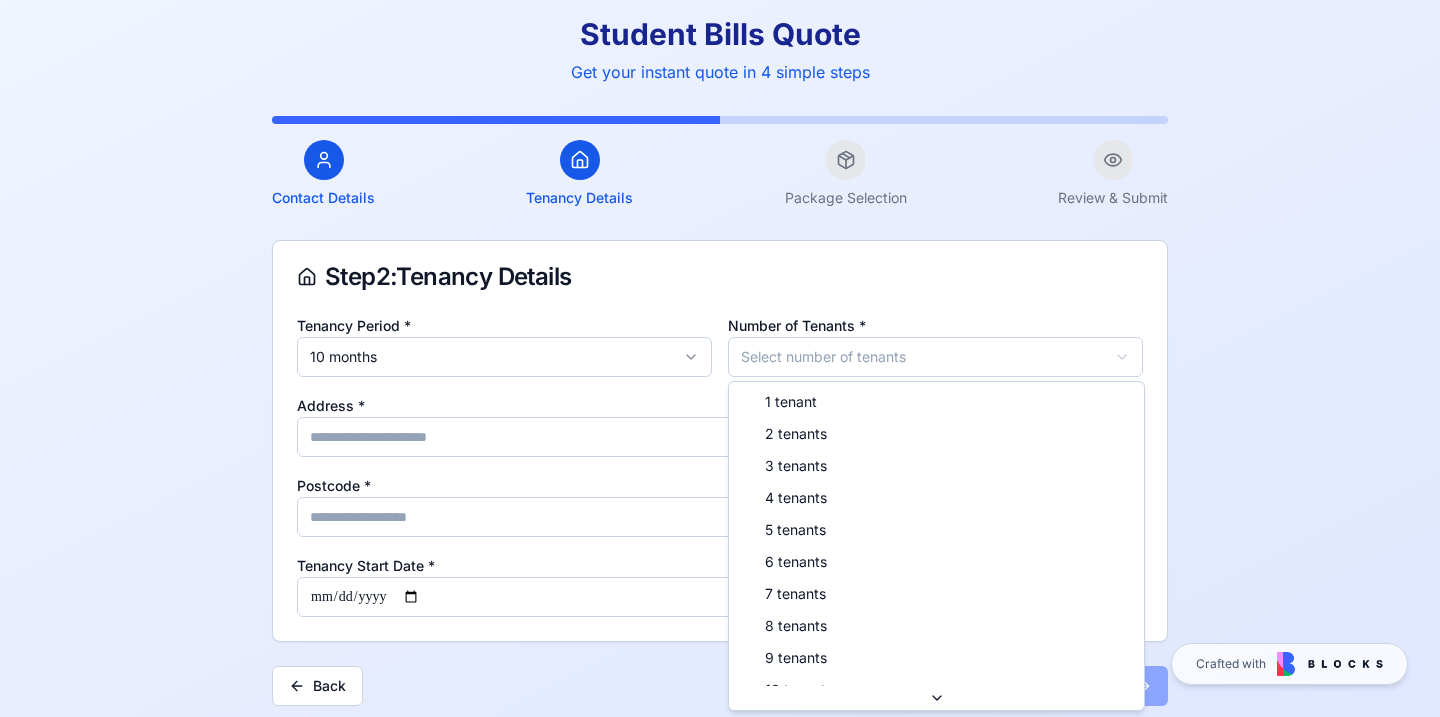 click on "Student Bills Quote Get your instant quote in 4 simple steps Contact Details Tenancy Details Package Selection Review & Submit Step  2 :  Tenancy Details Tenancy Period * 10 months Number of Tenants * Select number of tenants Address * Postcode * Tenancy Start Date * Back Next Crafted with
1   tenant 2   tenants 3   tenants 4   tenants 5   tenants 6   tenants 7   tenants 8   tenants 9   tenants 10   tenants 11   tenants 12   tenants" at bounding box center (720, 361) 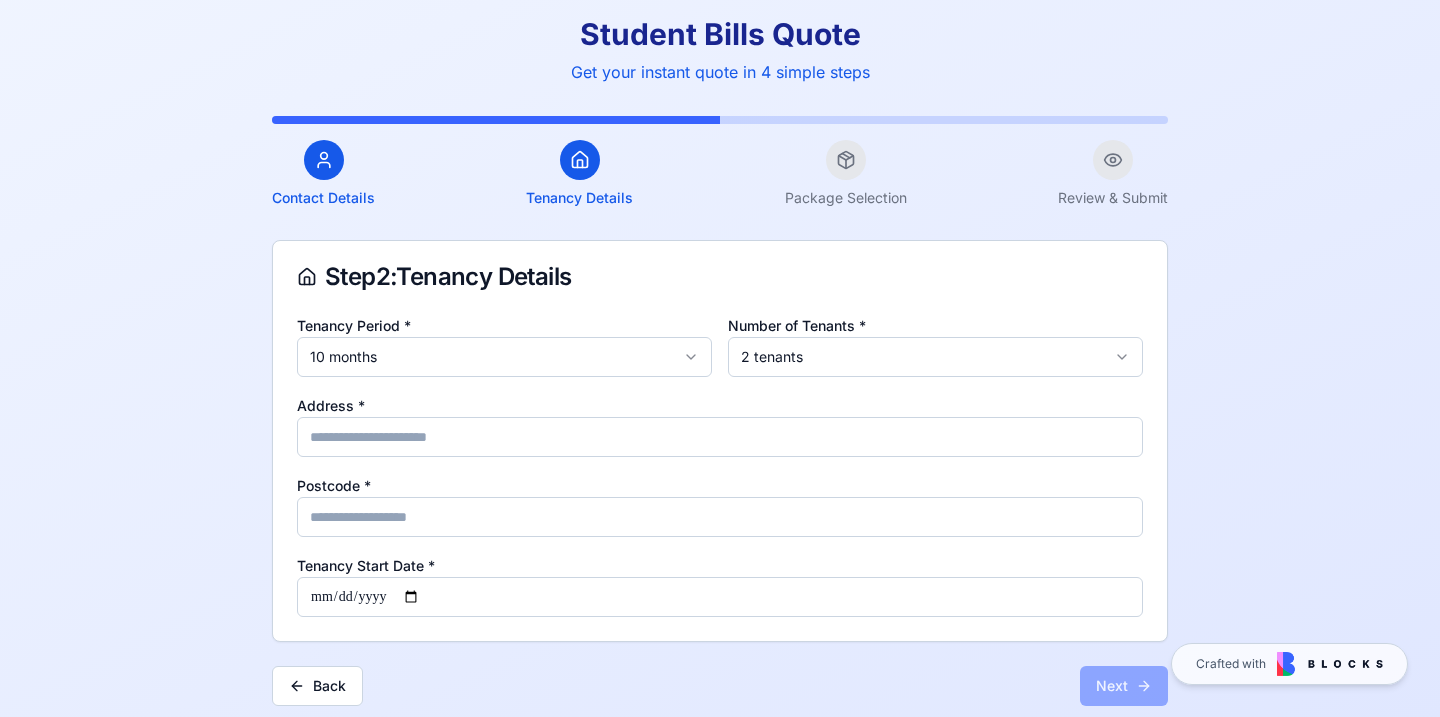 click on "Address *" at bounding box center [720, 425] 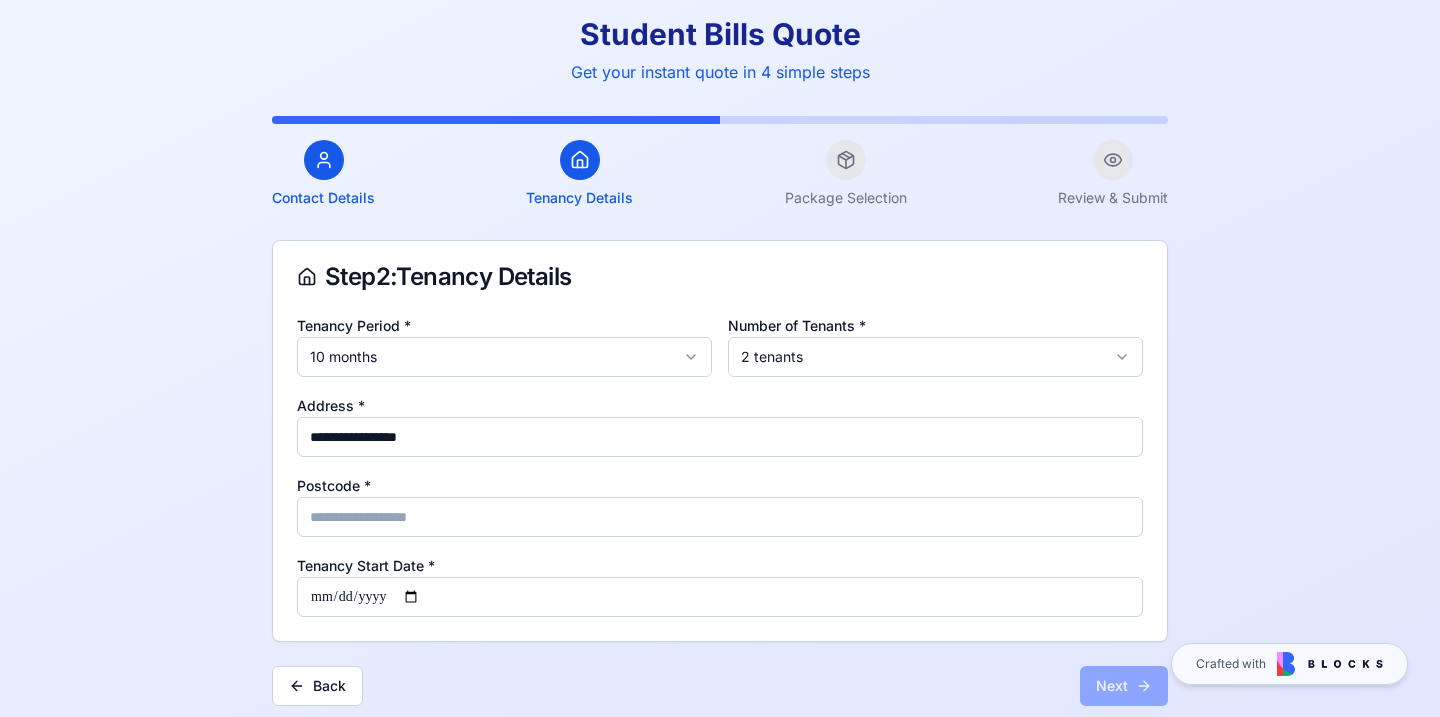 click on "Postcode *" at bounding box center [720, 517] 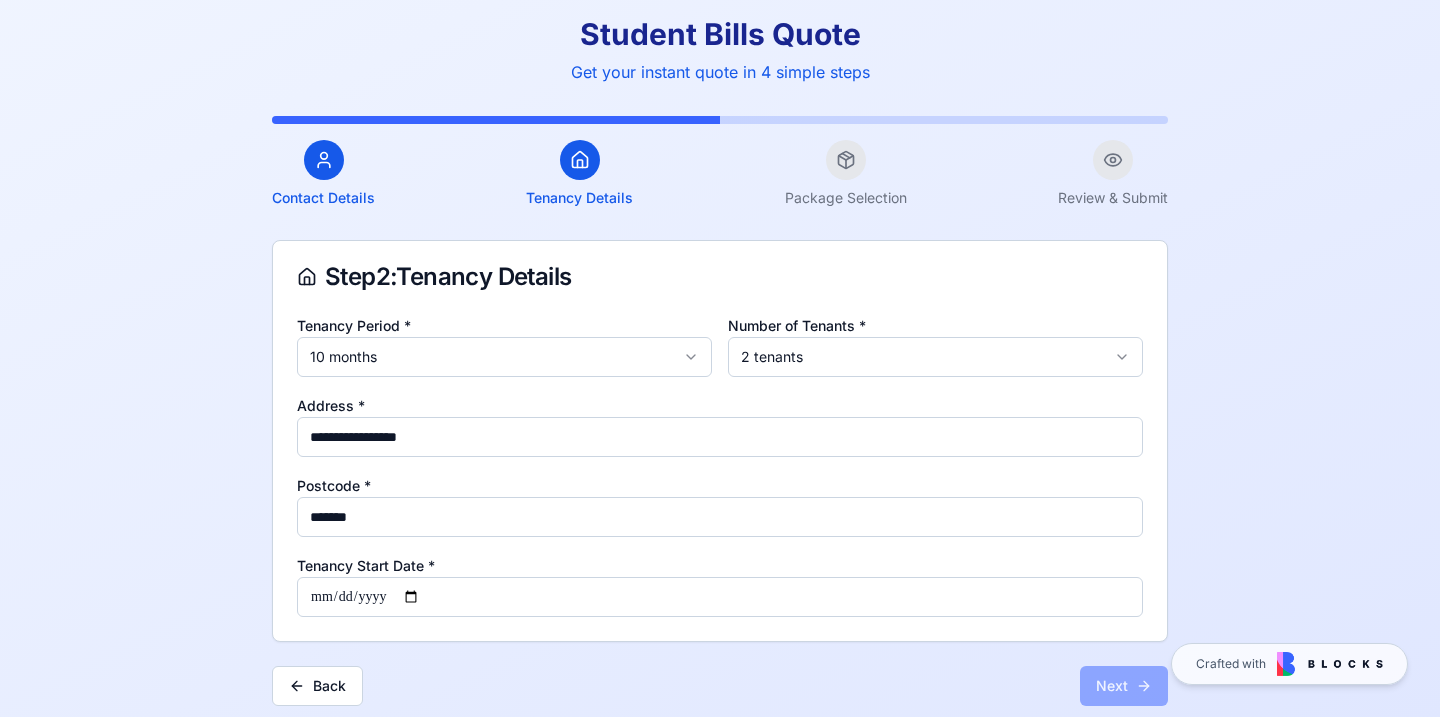 type on "*******" 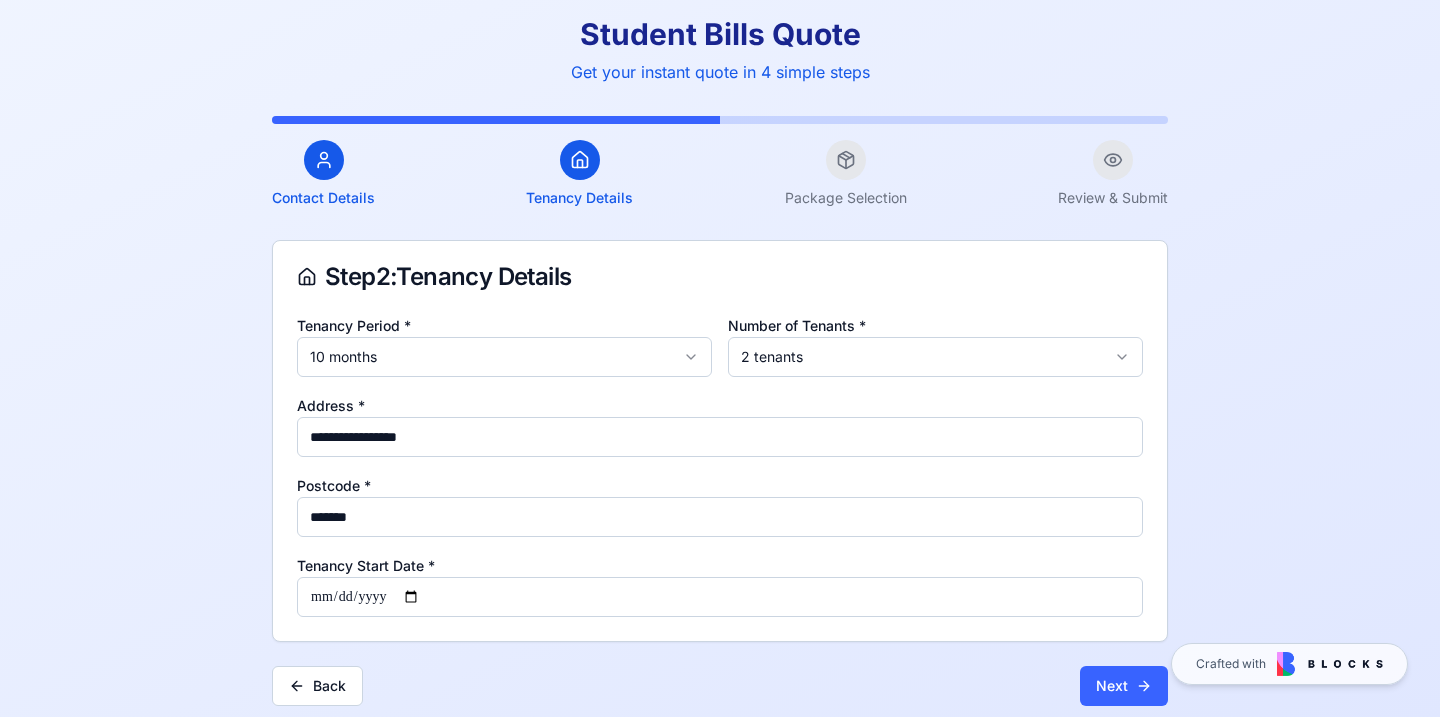 type on "**********" 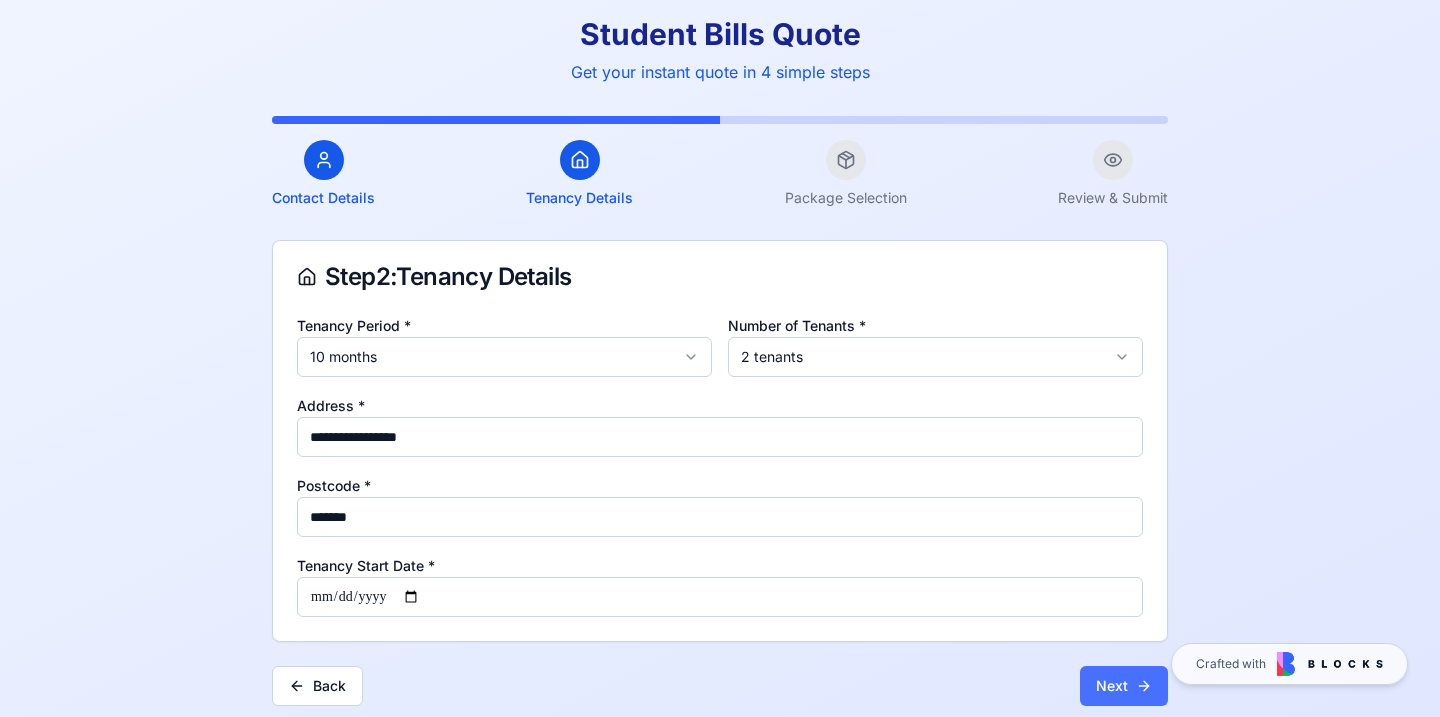 click on "Next" at bounding box center [1124, 686] 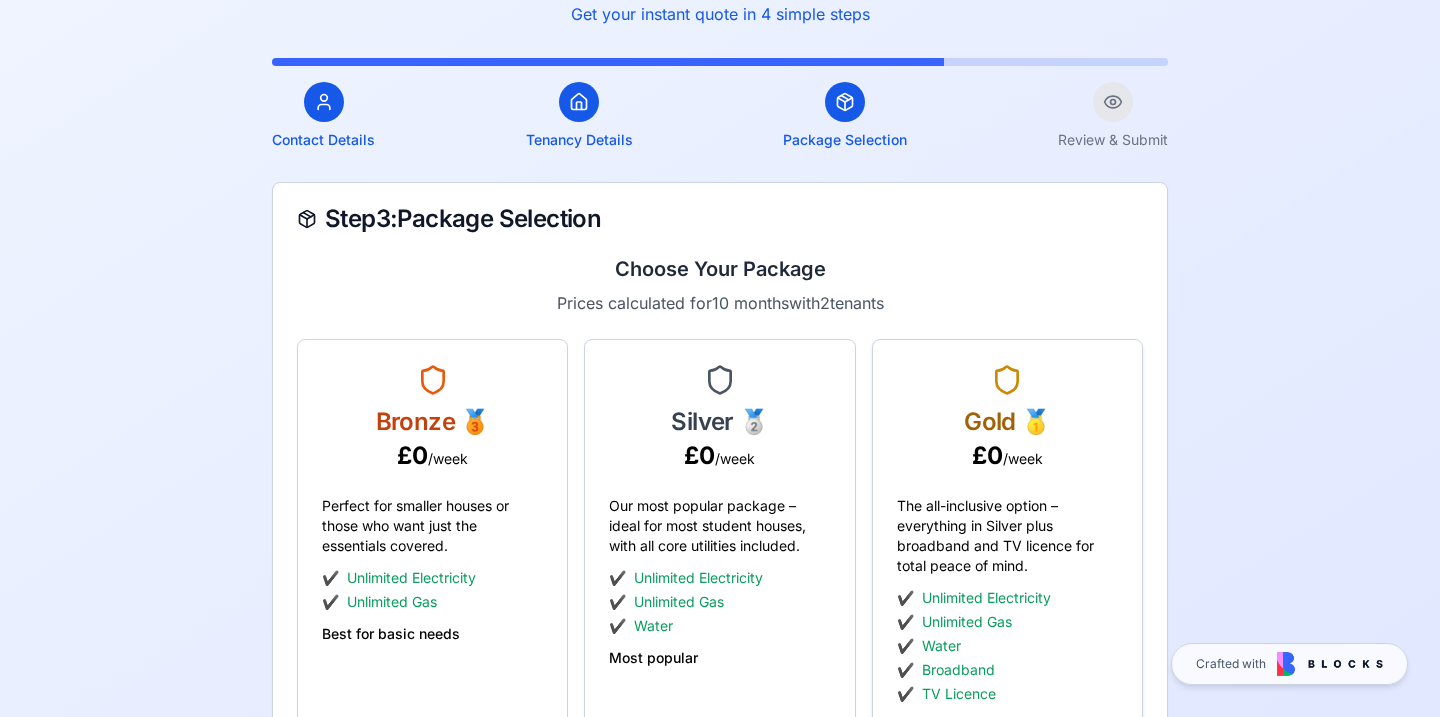 scroll, scrollTop: 73, scrollLeft: 0, axis: vertical 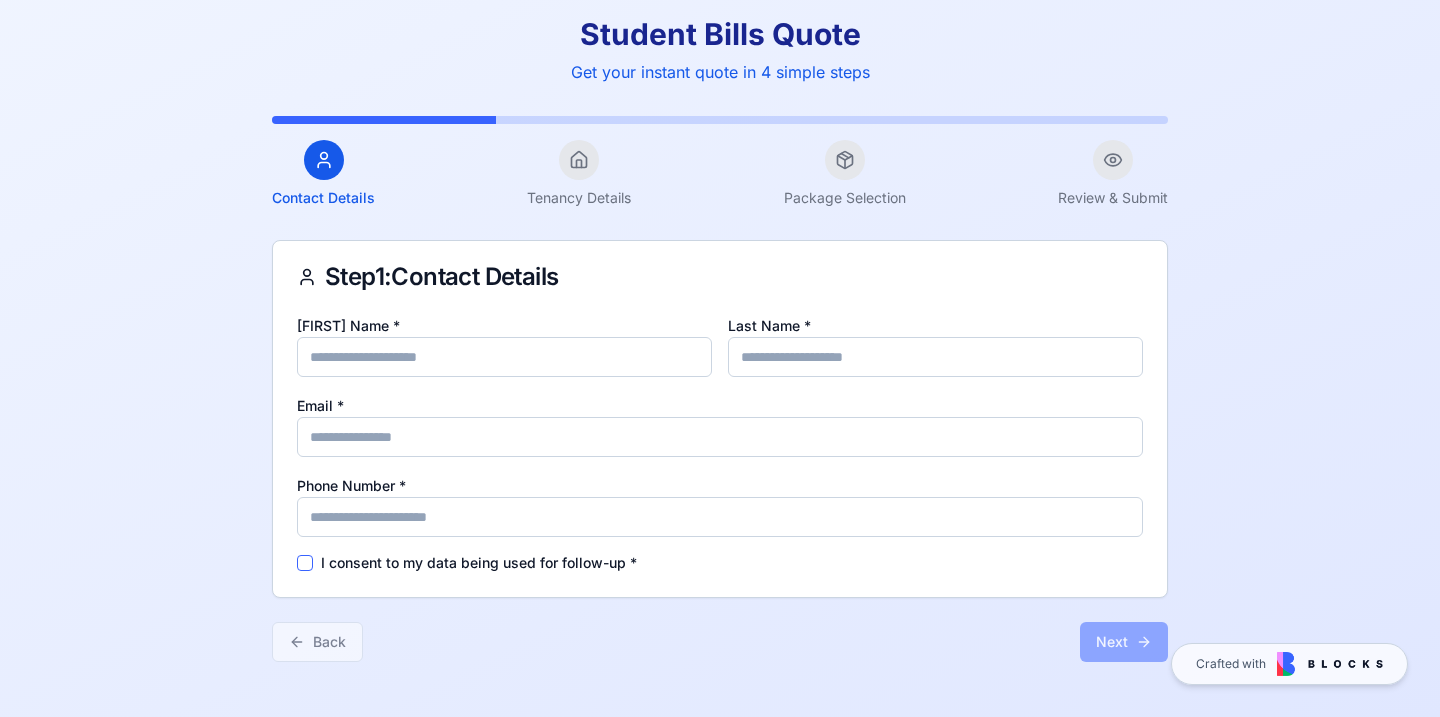click on "First Name *" at bounding box center (504, 357) 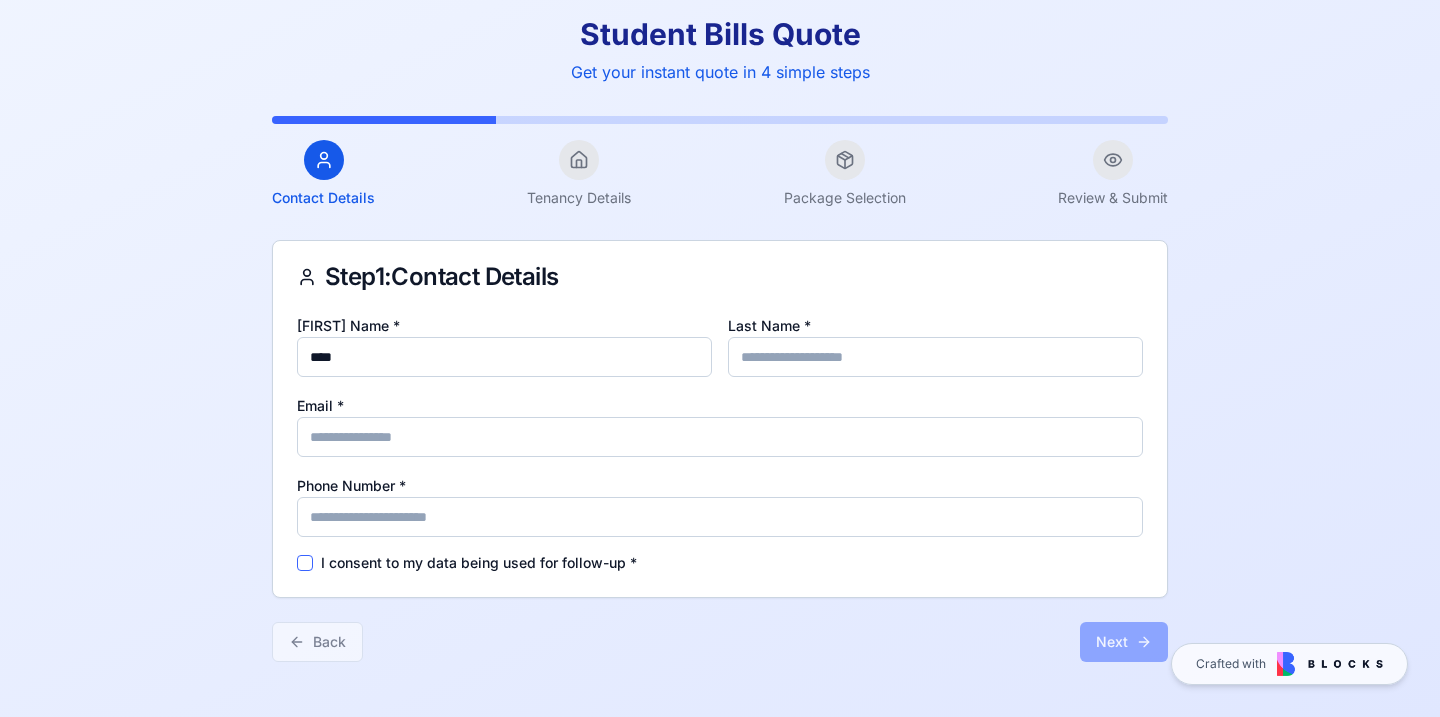 type on "*******" 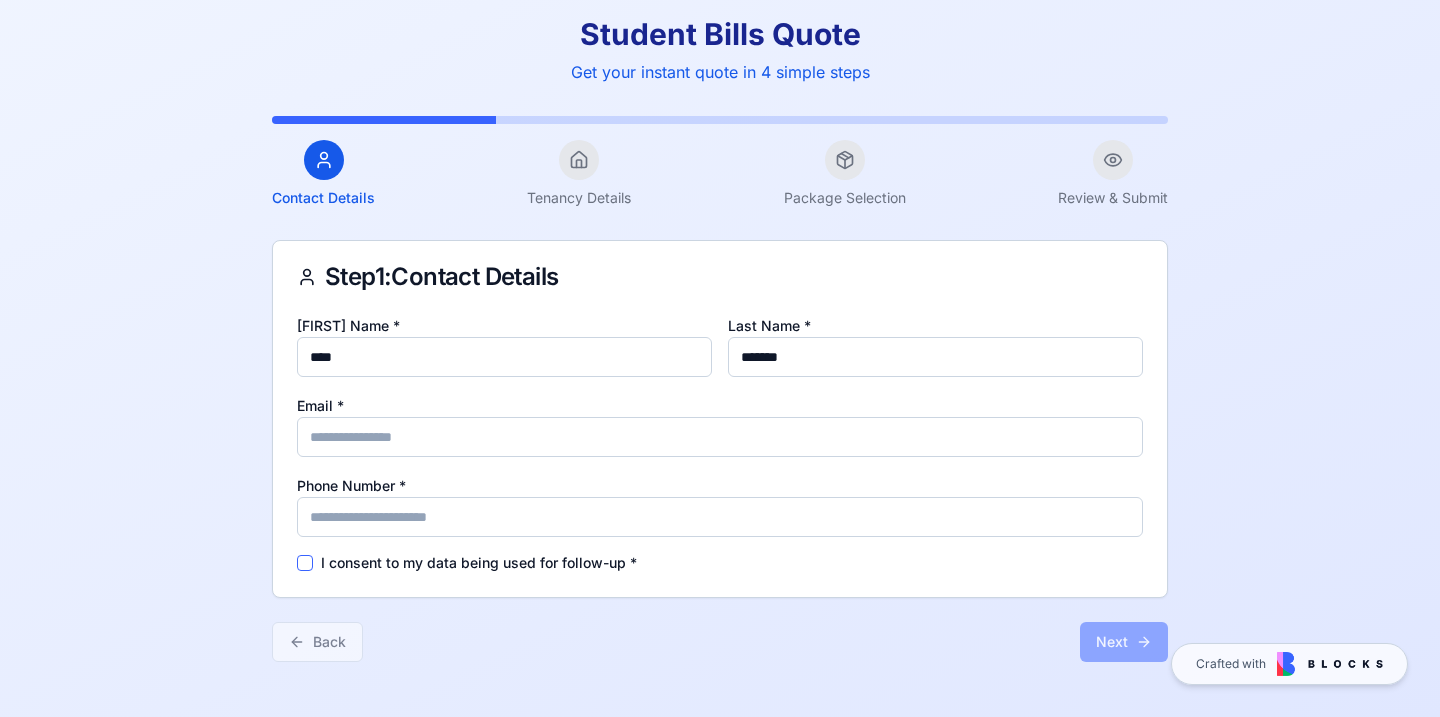 type on "**********" 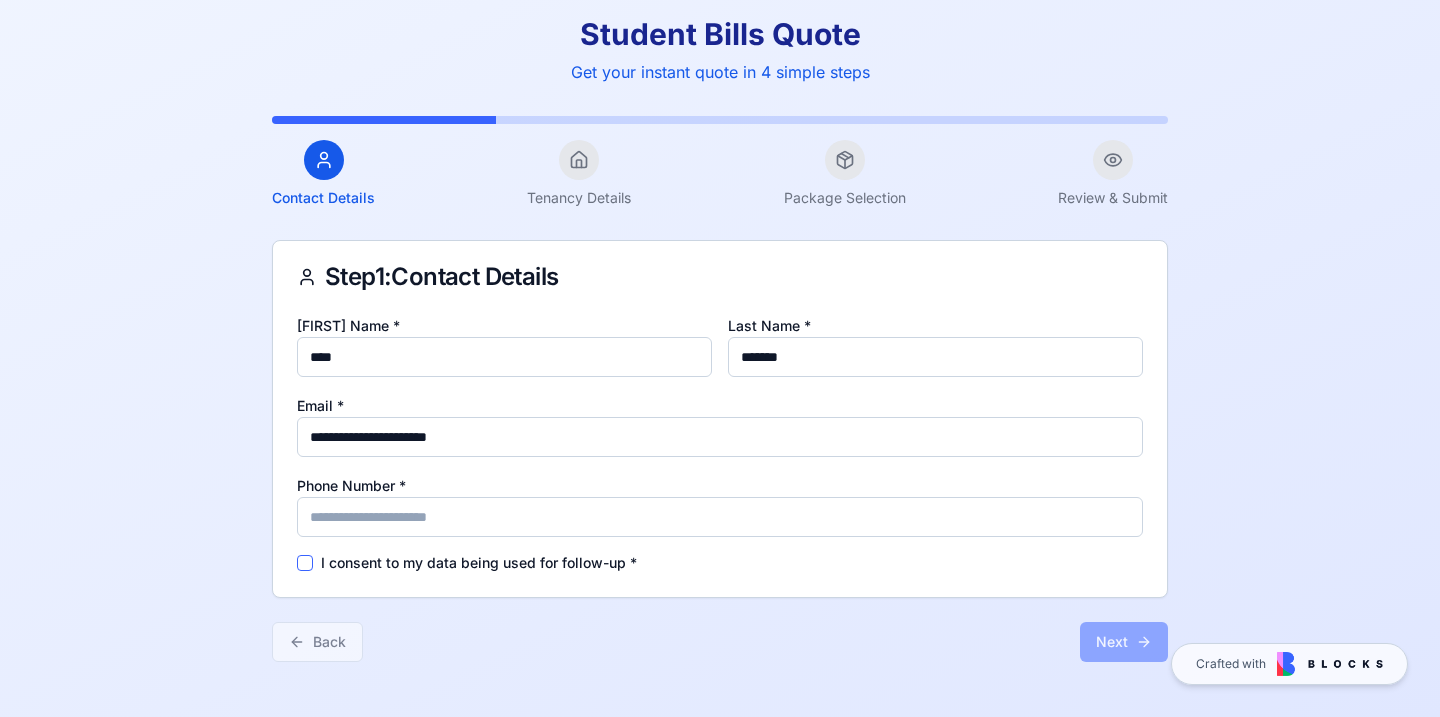 type on "**********" 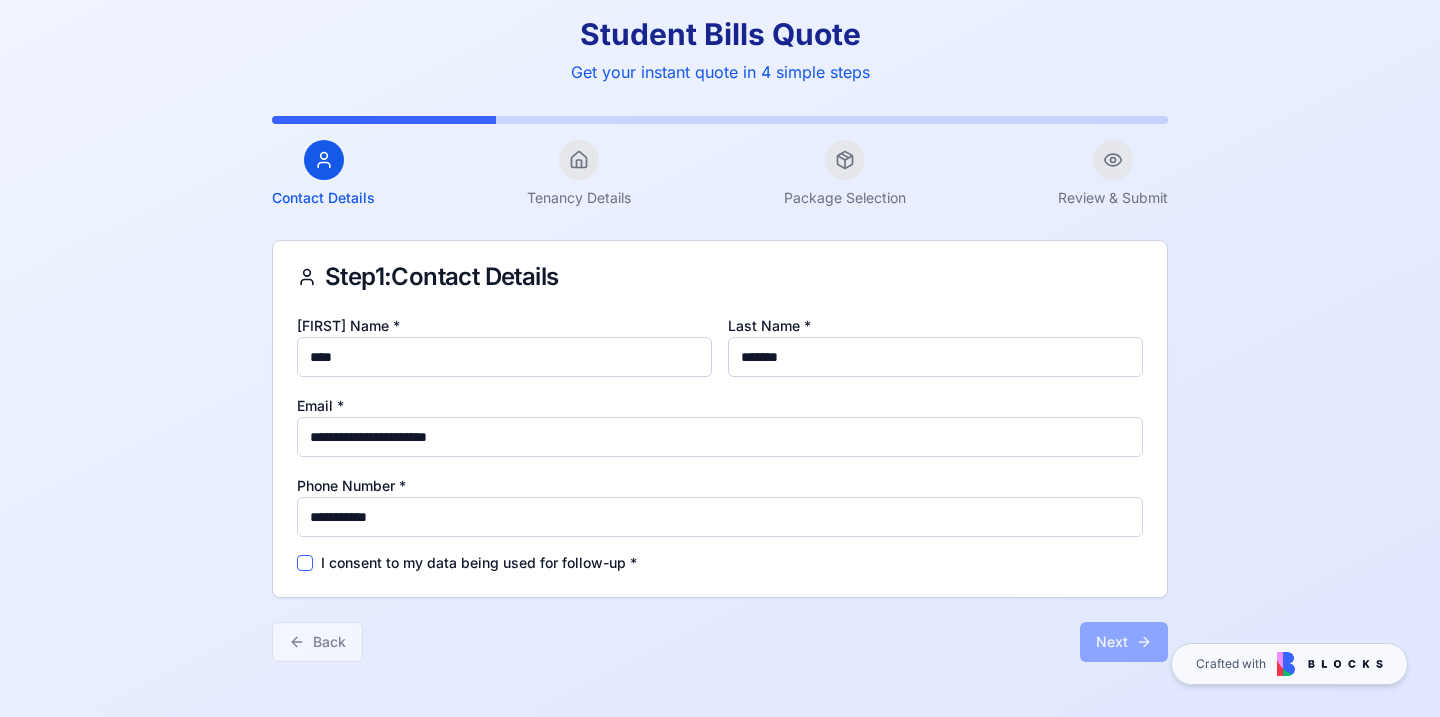 click on "I consent to my data being used for follow-up *" at bounding box center (479, 563) 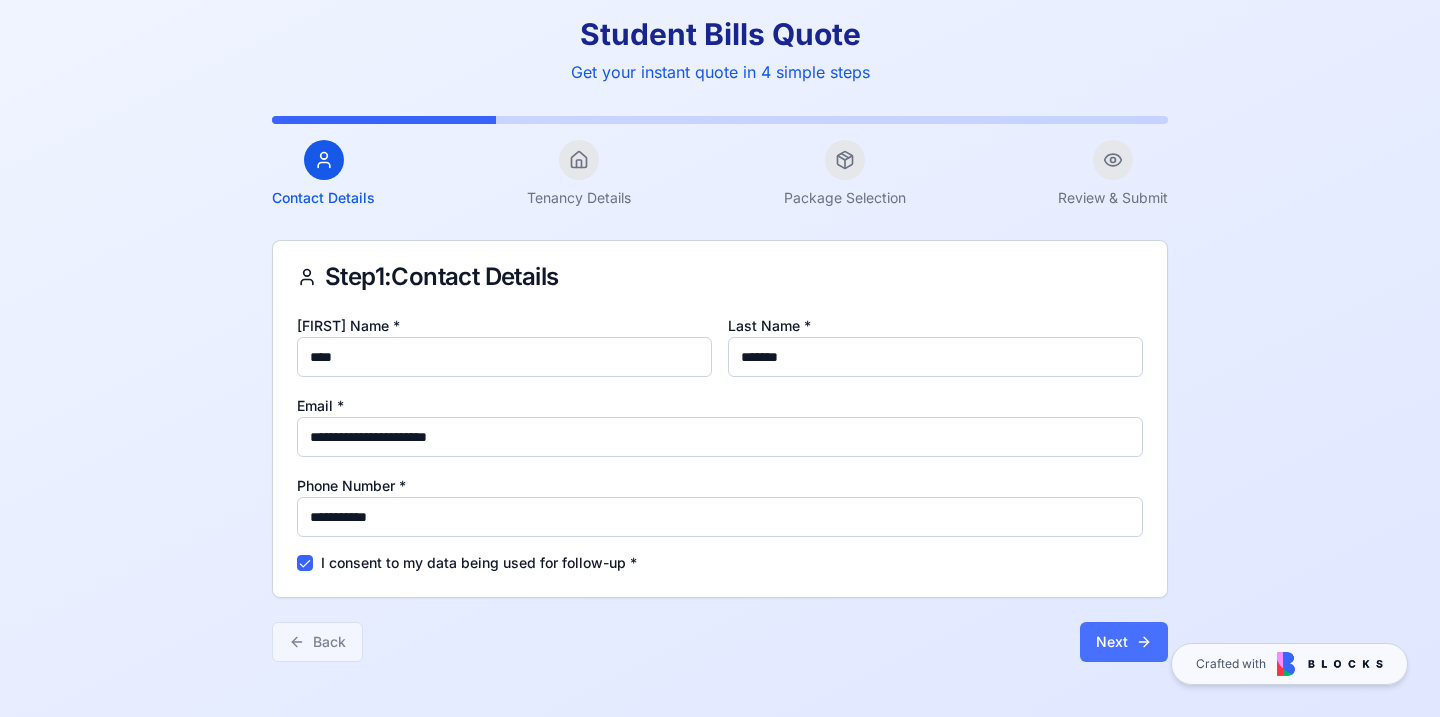 click on "Next" at bounding box center [1124, 642] 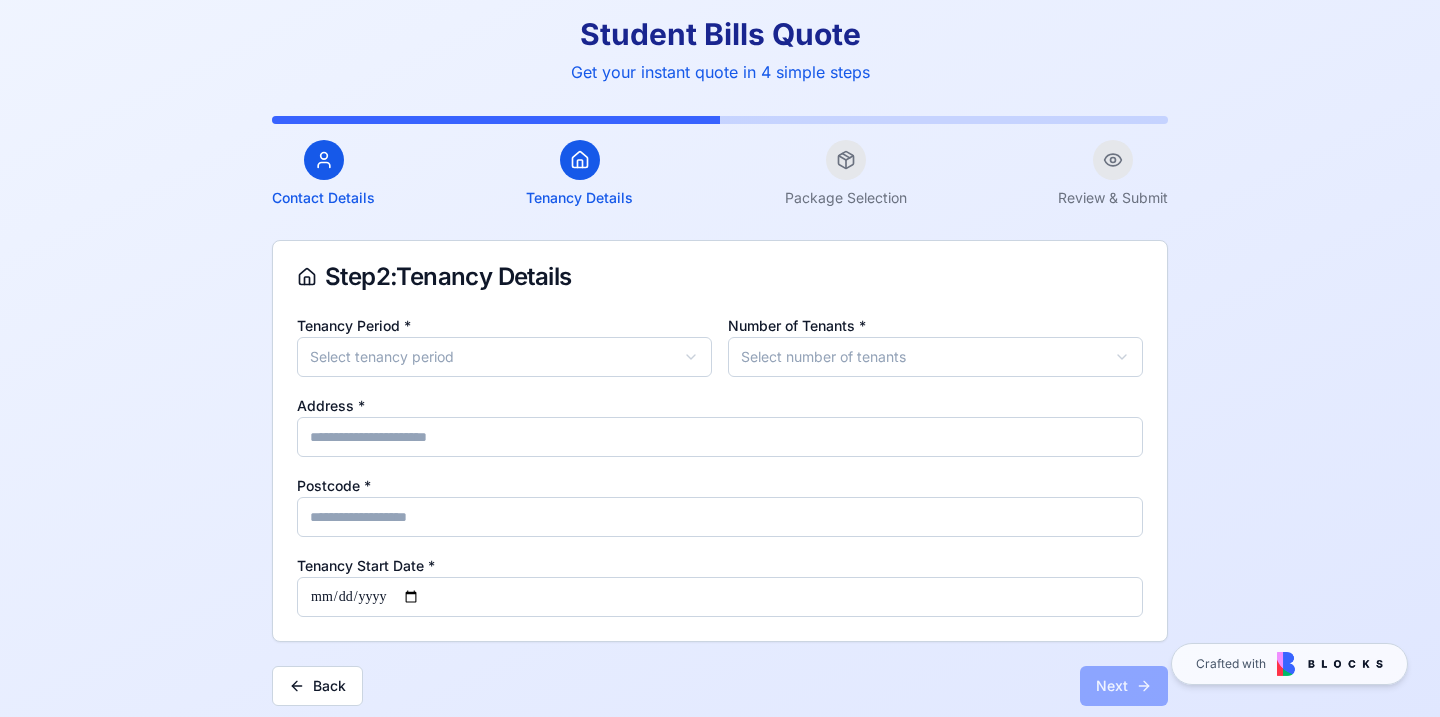 click on "Student Bills Quote Get your instant quote in 4 simple steps Contact Details Tenancy Details Package Selection Review & Submit Step  2 :  Tenancy Details Tenancy Period * Select tenancy period Number of Tenants * Select number of tenants Address * Postcode * Tenancy Start Date * Back Next Crafted with" at bounding box center [720, 361] 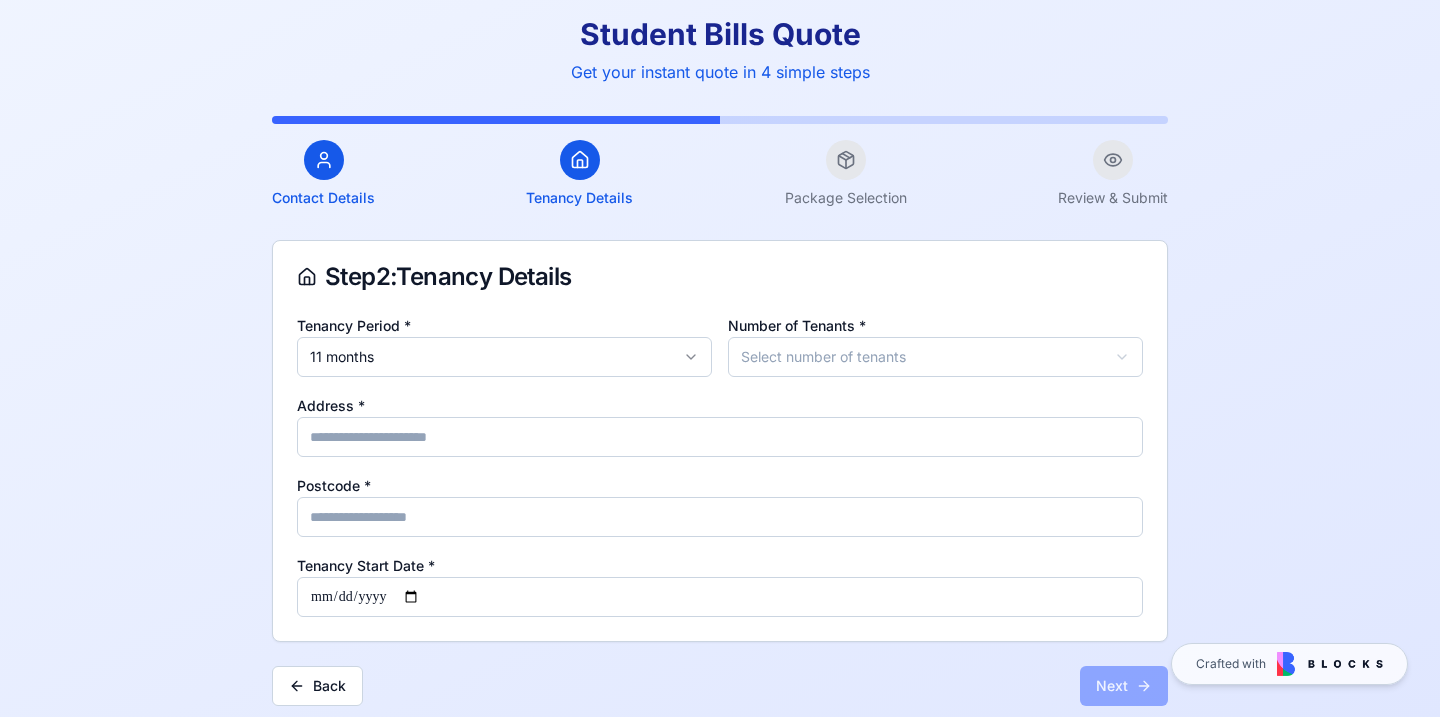 click on "Student Bills Quote Get your instant quote in 4 simple steps Contact Details Tenancy Details Package Selection Review & Submit Step  2 :  Tenancy Details Tenancy Period * 11 months Number of Tenants * Select number of tenants Address * Postcode * Tenancy Start Date * Back Next Crafted with" at bounding box center (720, 361) 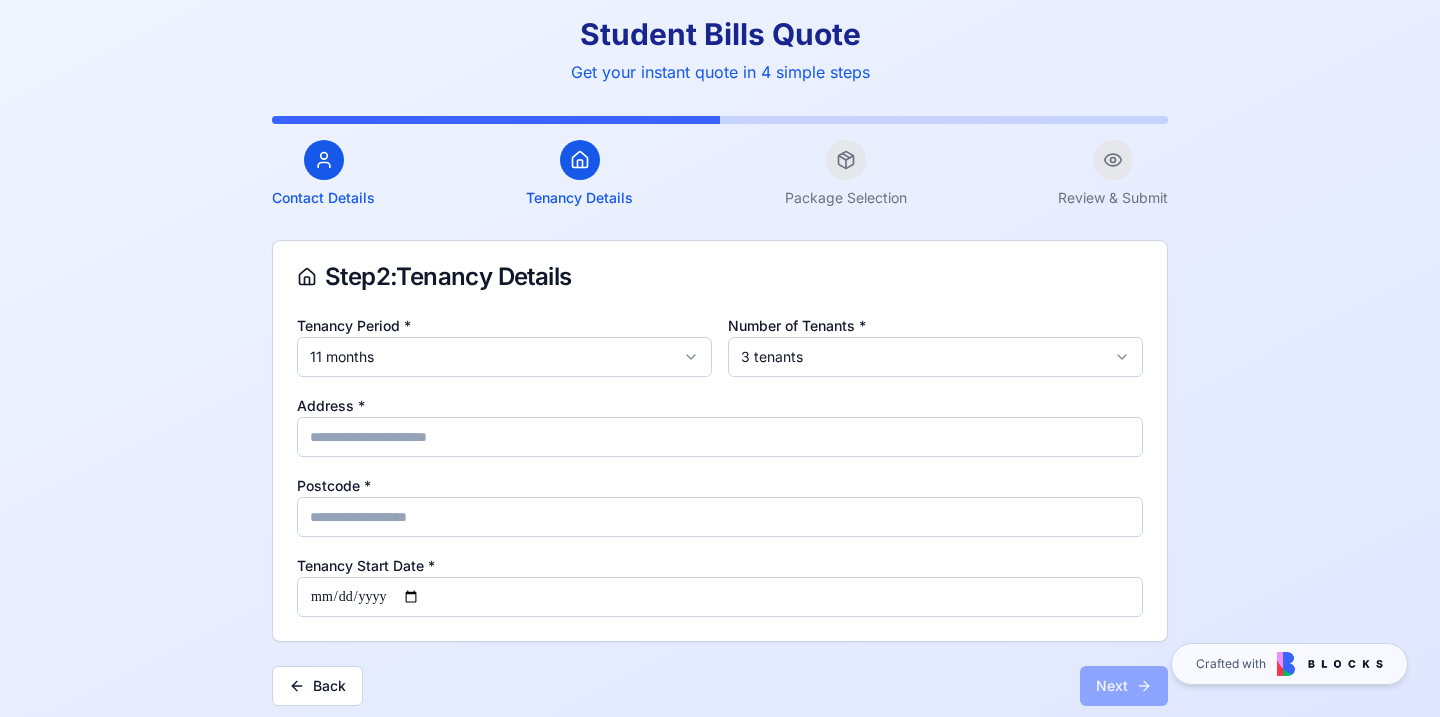 click on "Tenancy Period * 11 months Number of Tenants * 3   tenants Address * Postcode * Tenancy Start Date *" at bounding box center [720, 465] 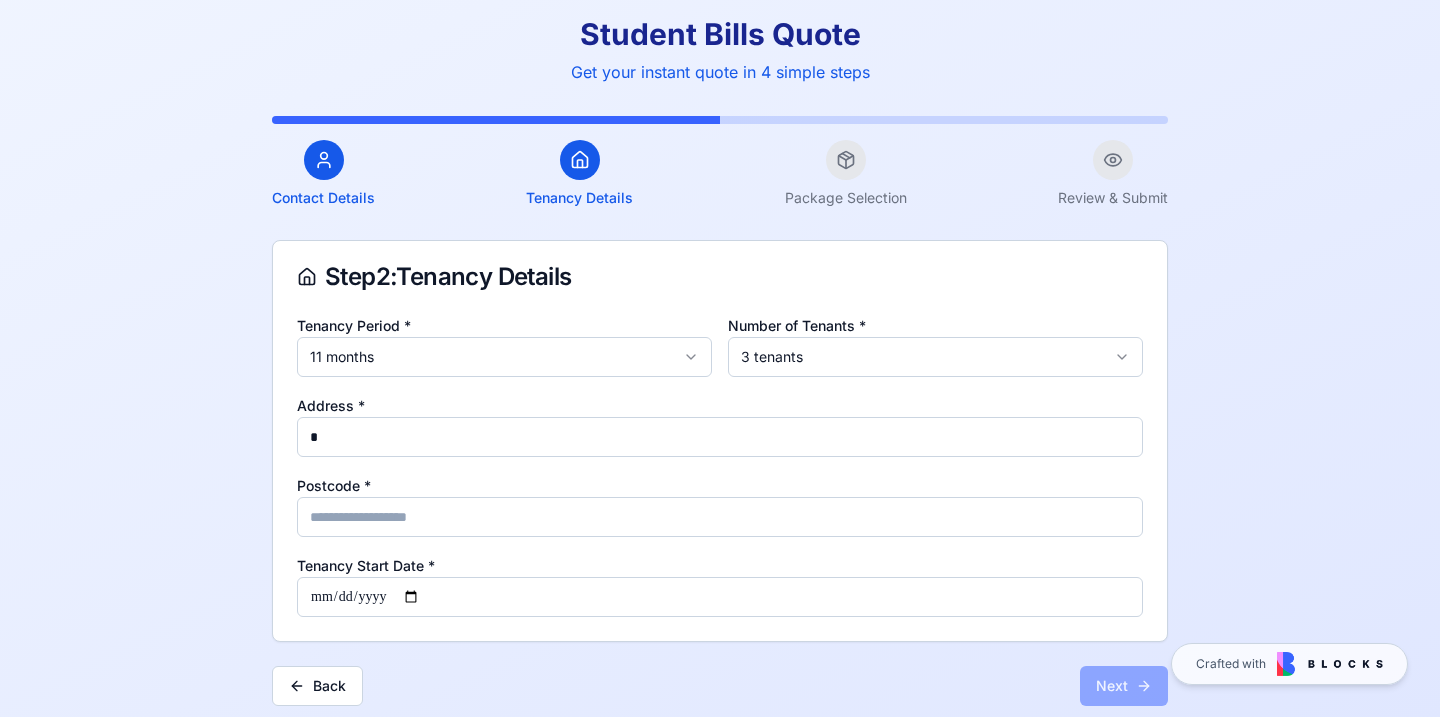 type on "*" 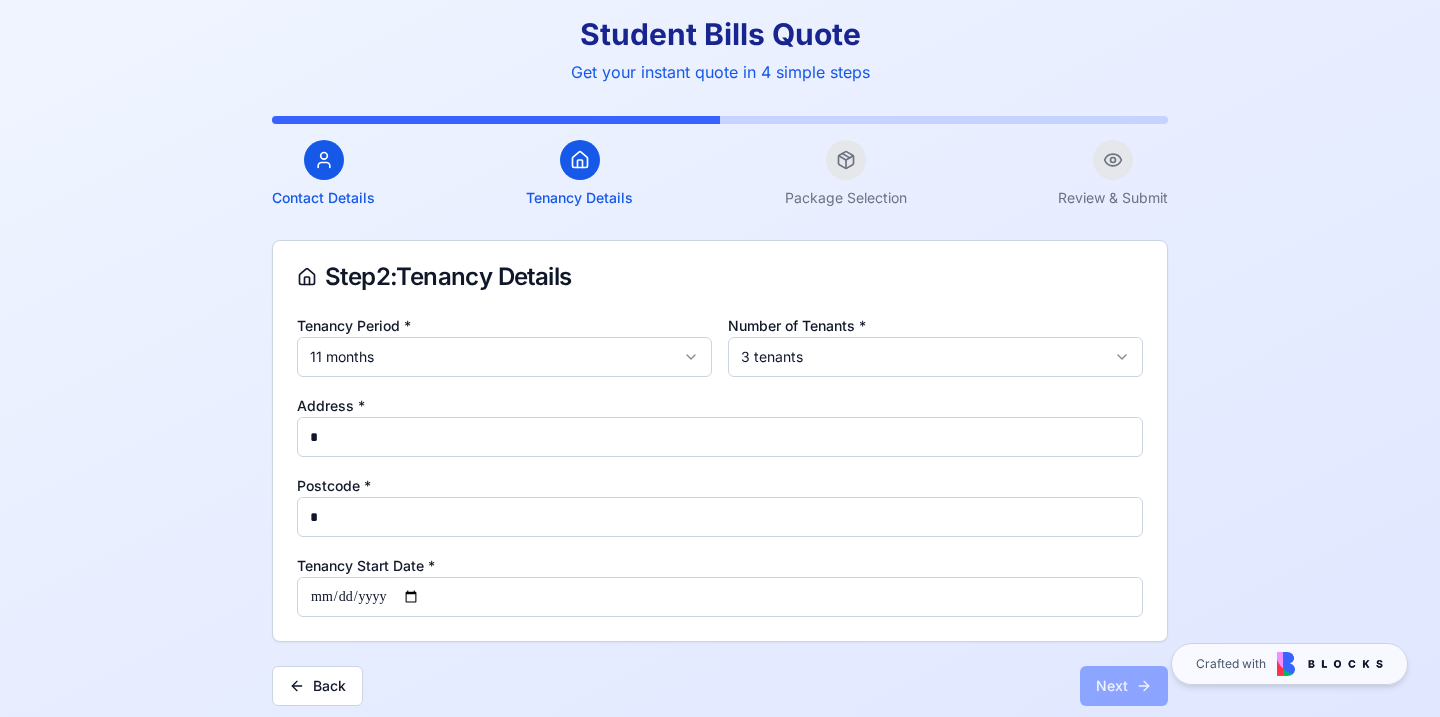 click on "*" at bounding box center [720, 517] 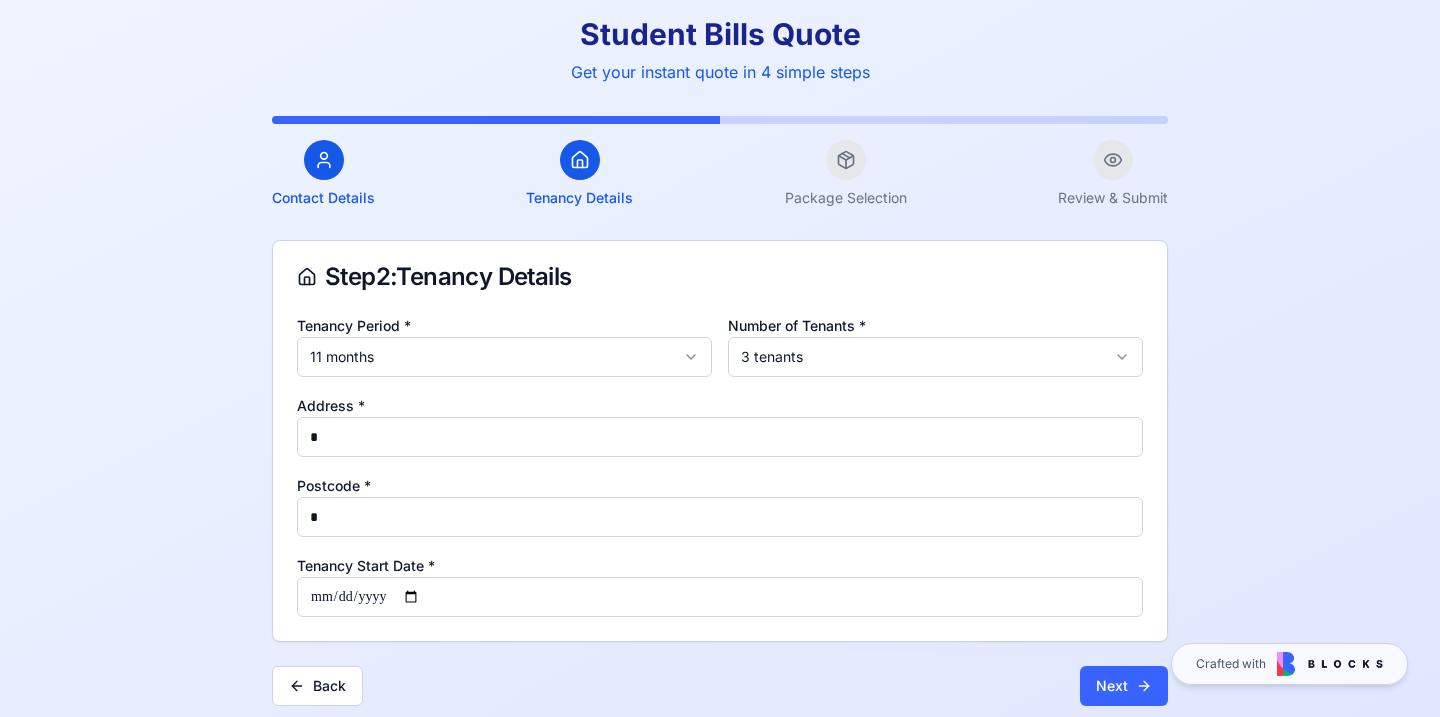 type on "**********" 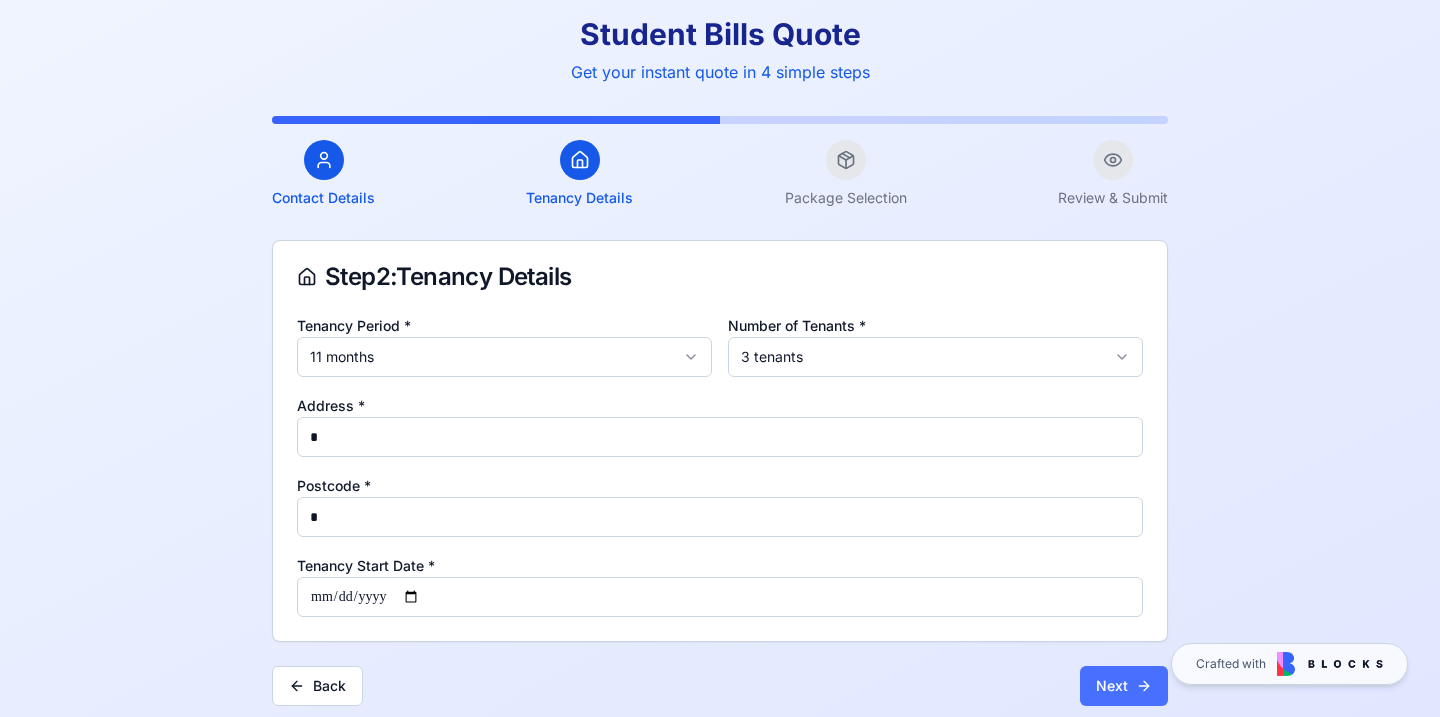 click on "Next" at bounding box center (1124, 686) 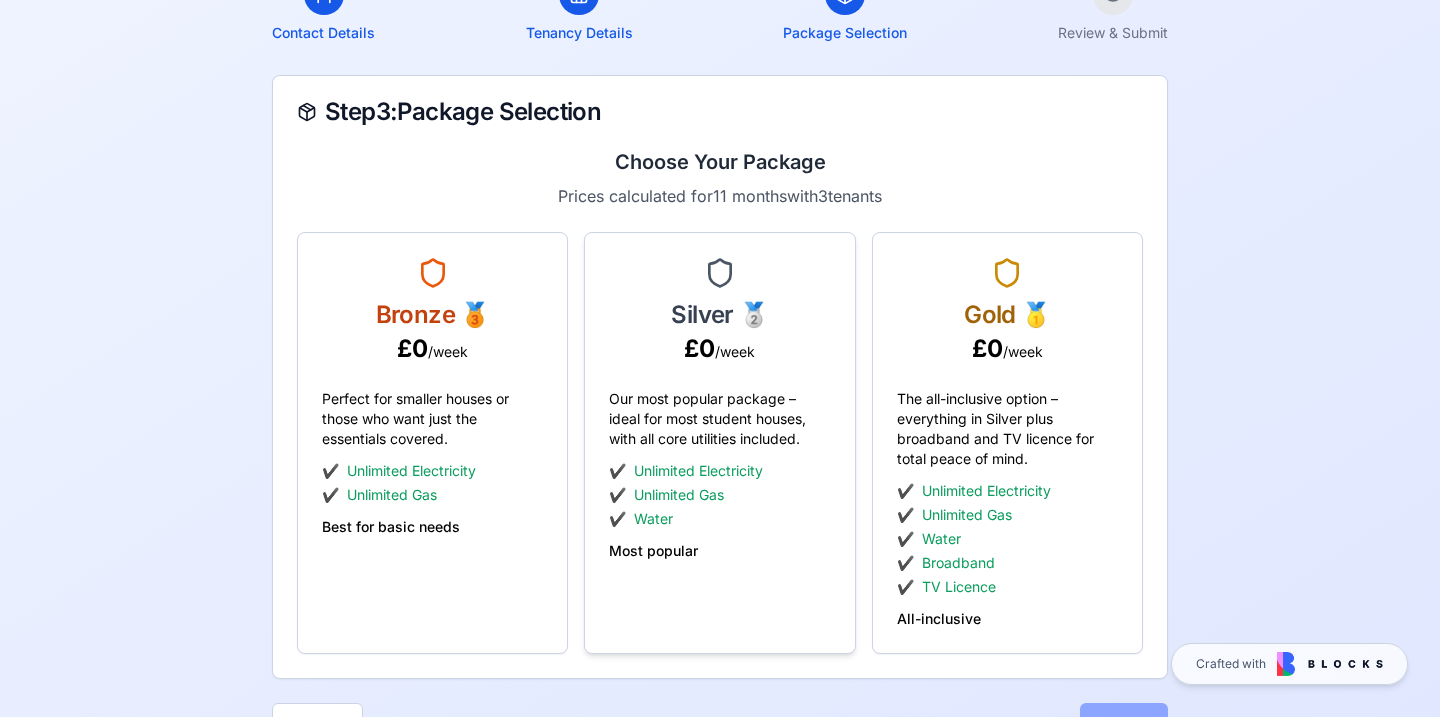 scroll, scrollTop: 166, scrollLeft: 0, axis: vertical 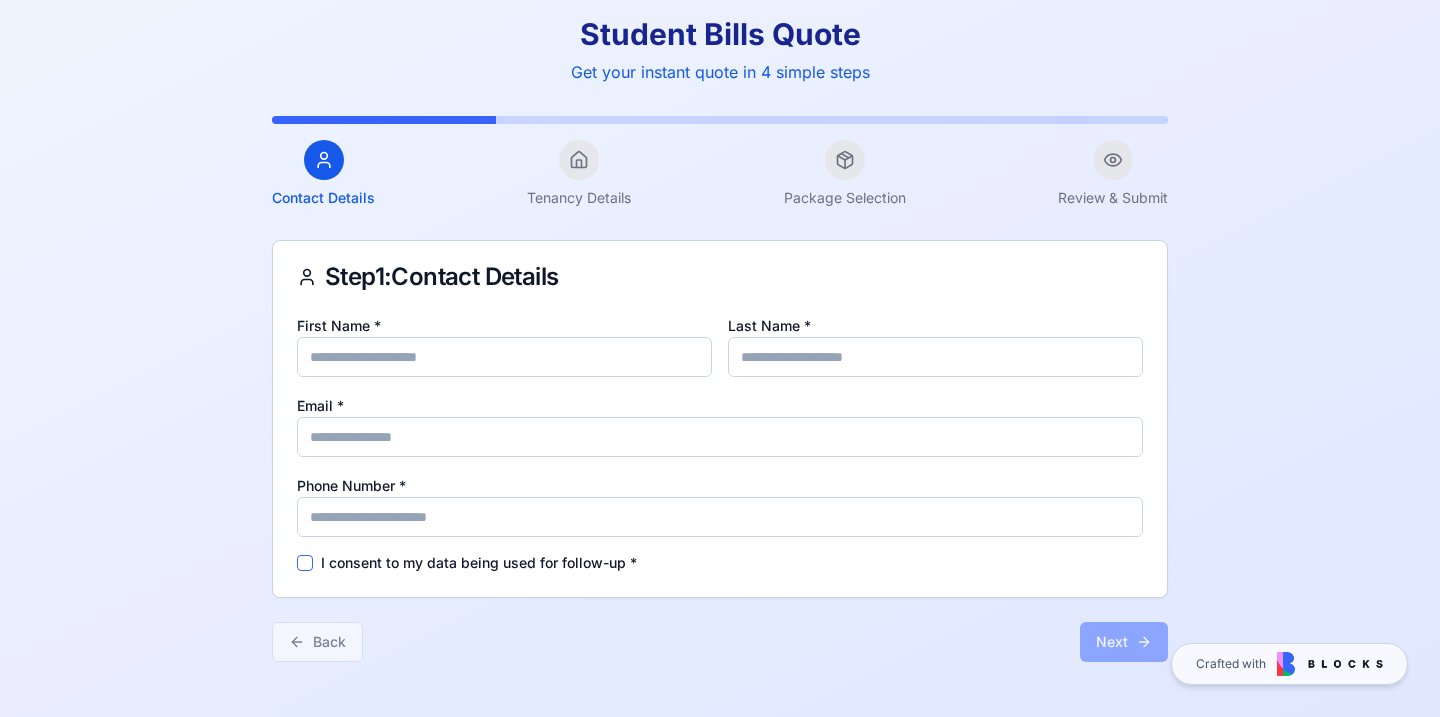 click on "First Name *" at bounding box center (504, 357) 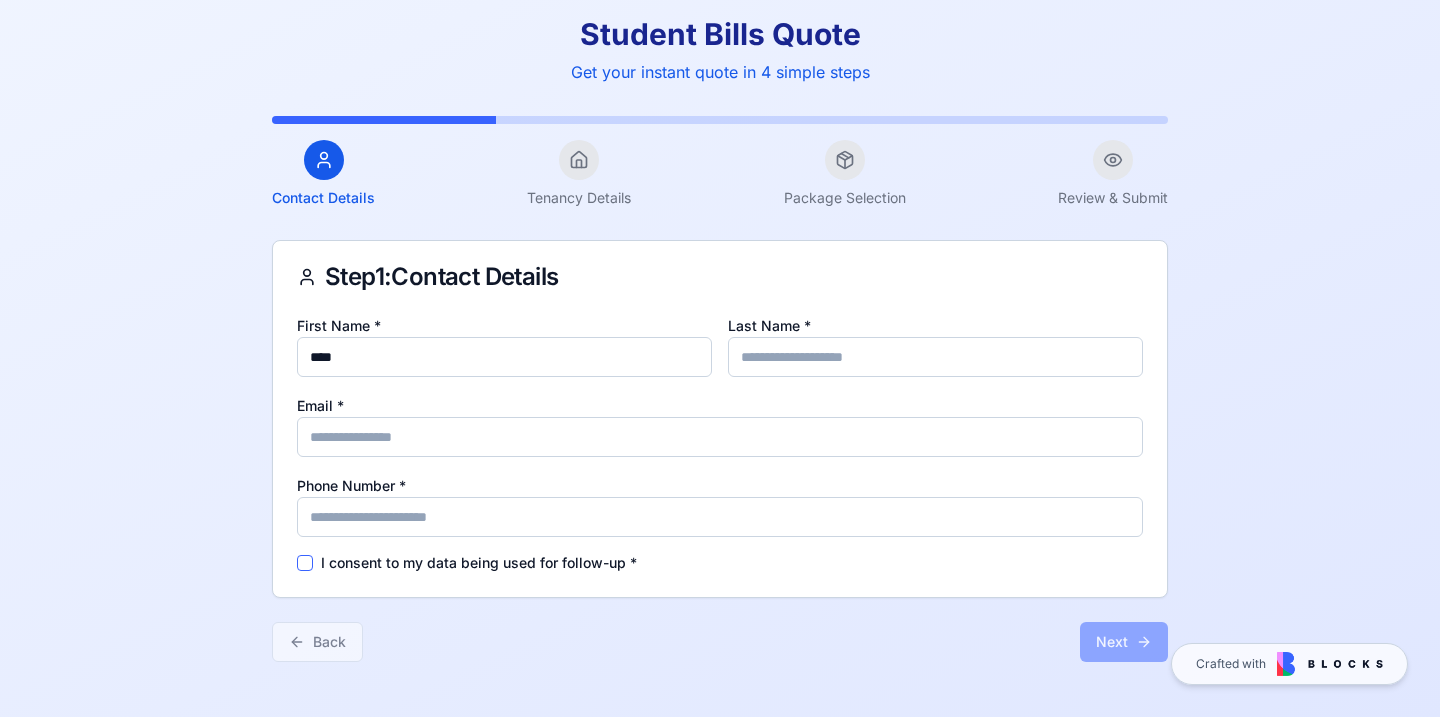 type on "*******" 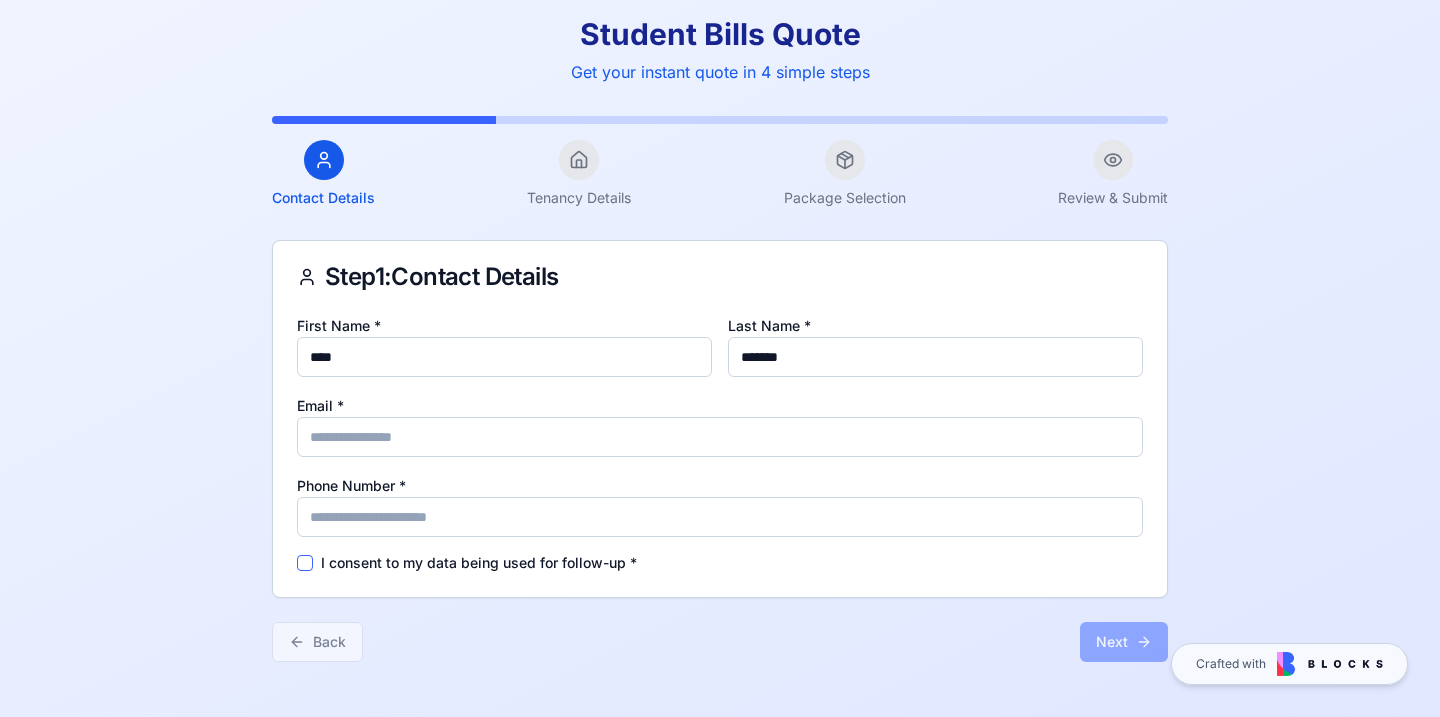 type on "**********" 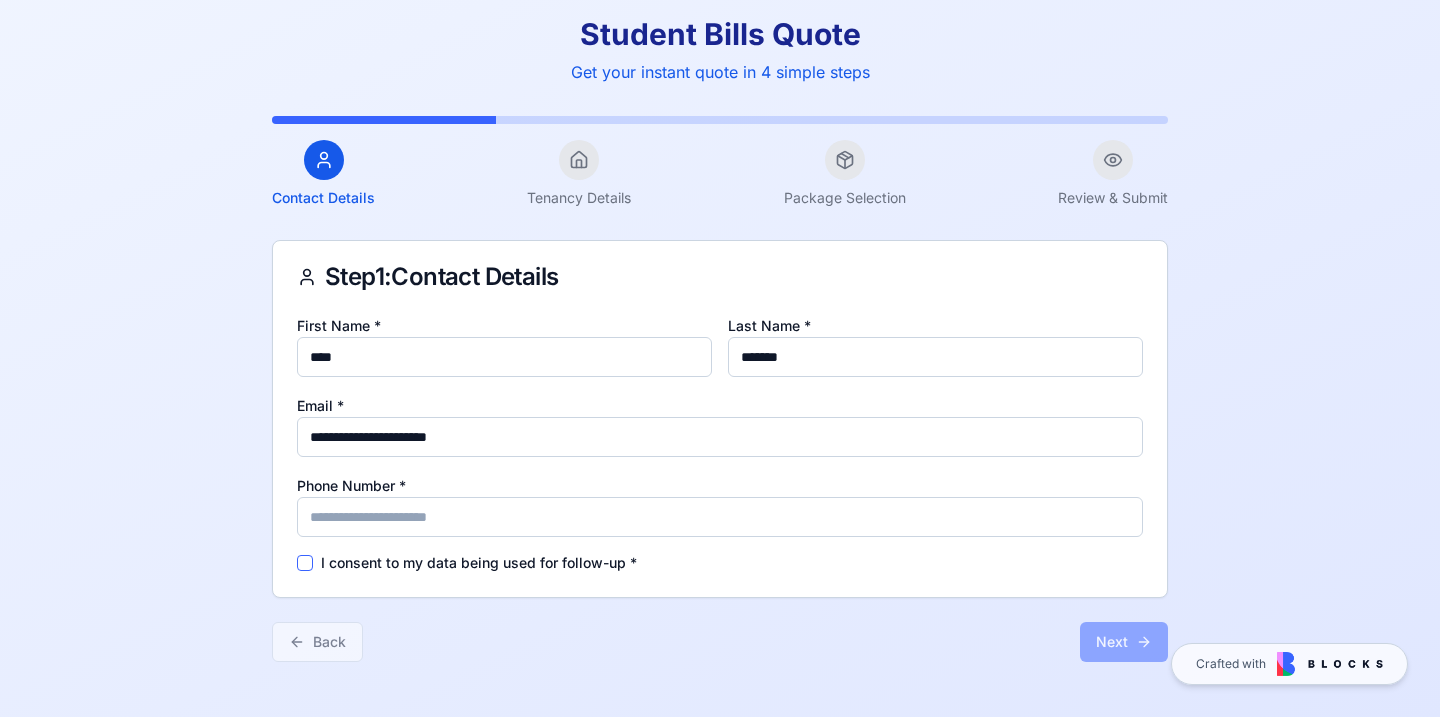 type on "**********" 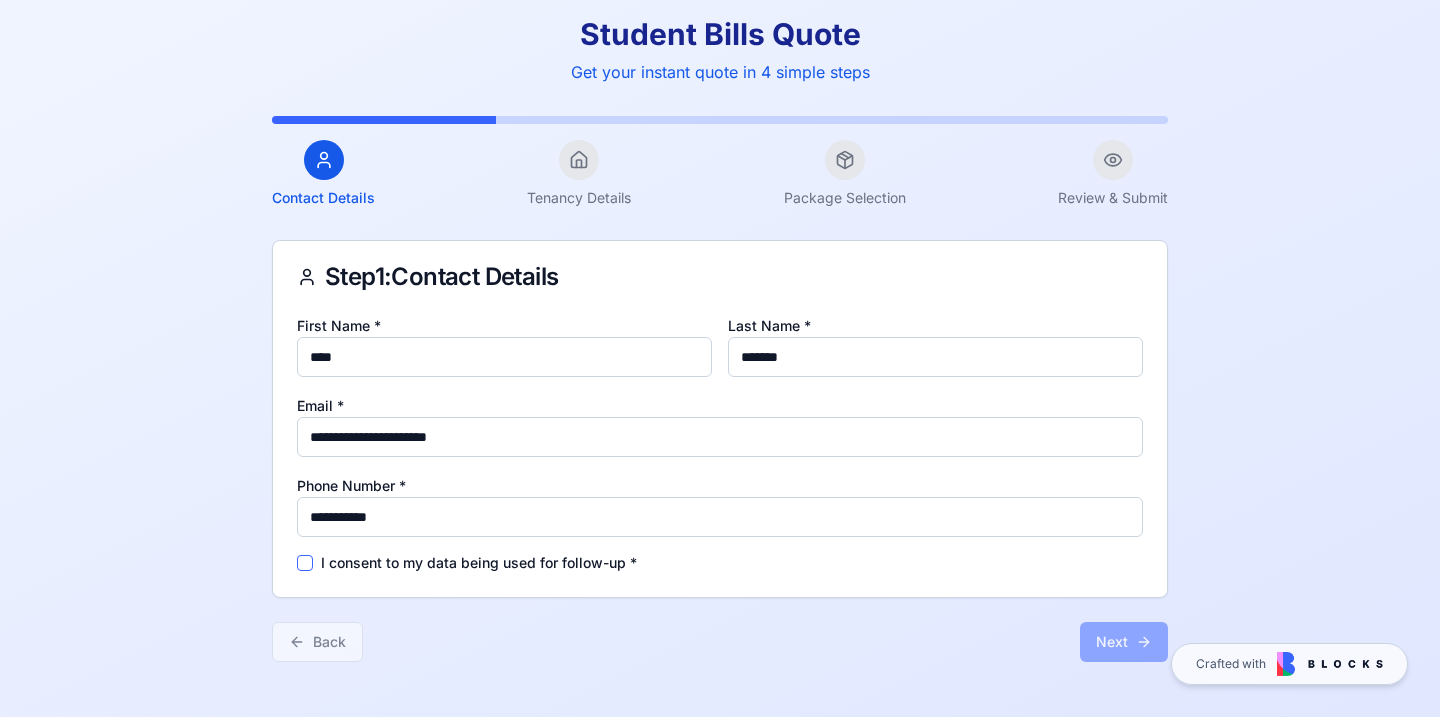 click on "*******" at bounding box center (935, 357) 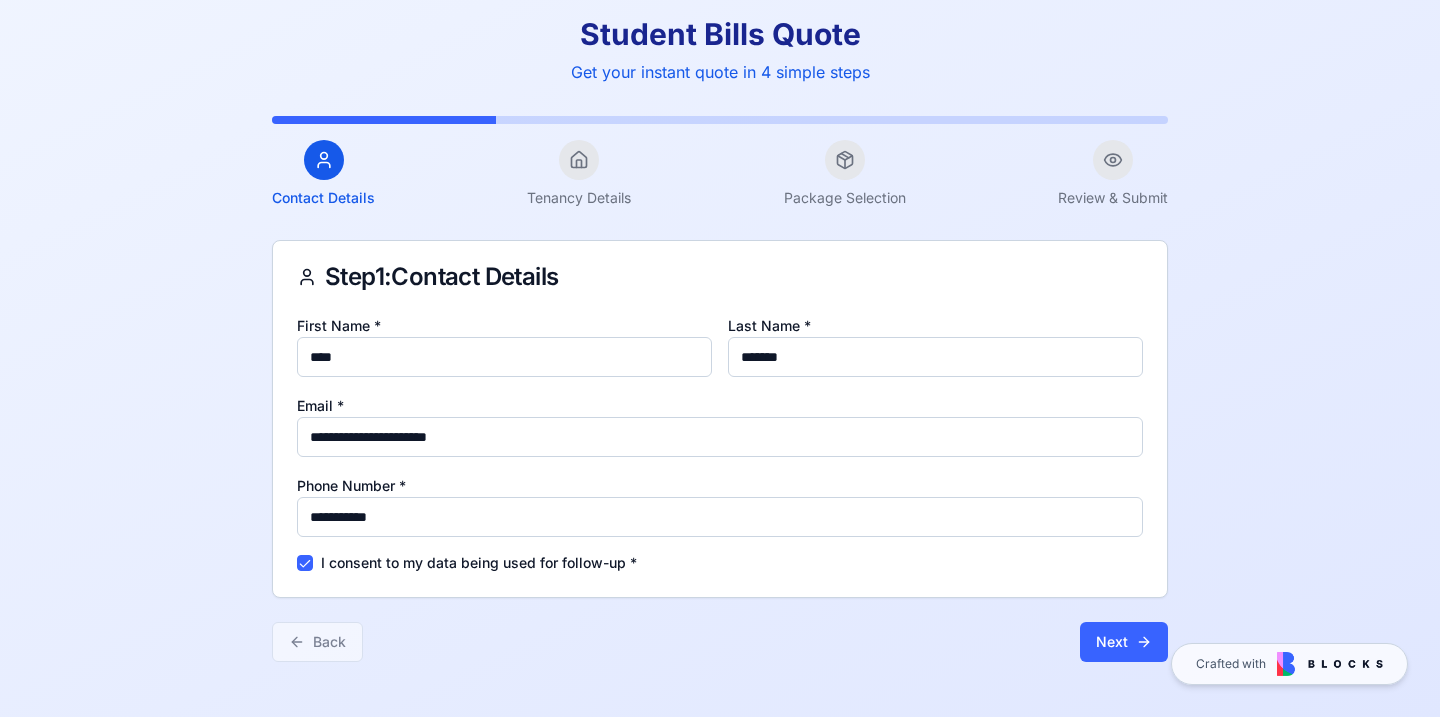 click on "Next" at bounding box center [1124, 642] 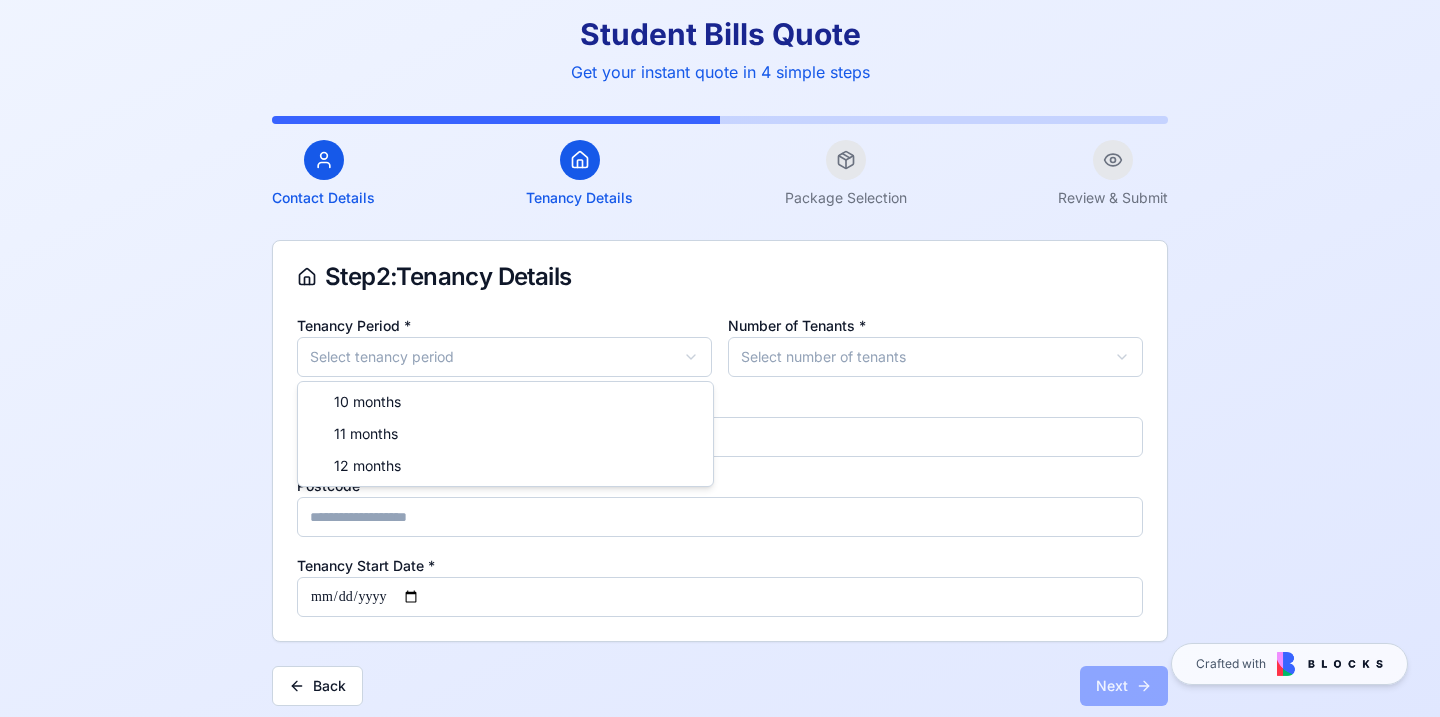 click on "Student Bills Quote Get your instant quote in 4 simple steps Contact Details Tenancy Details Package Selection Review & Submit Step  2 :  Tenancy Details Tenancy Period * Select tenancy period Number of Tenants * Select number of tenants Address * [POSTCODE] * Tenancy Start Date * Back Next Crafted with
10 months 11 months 12 months" at bounding box center [720, 361] 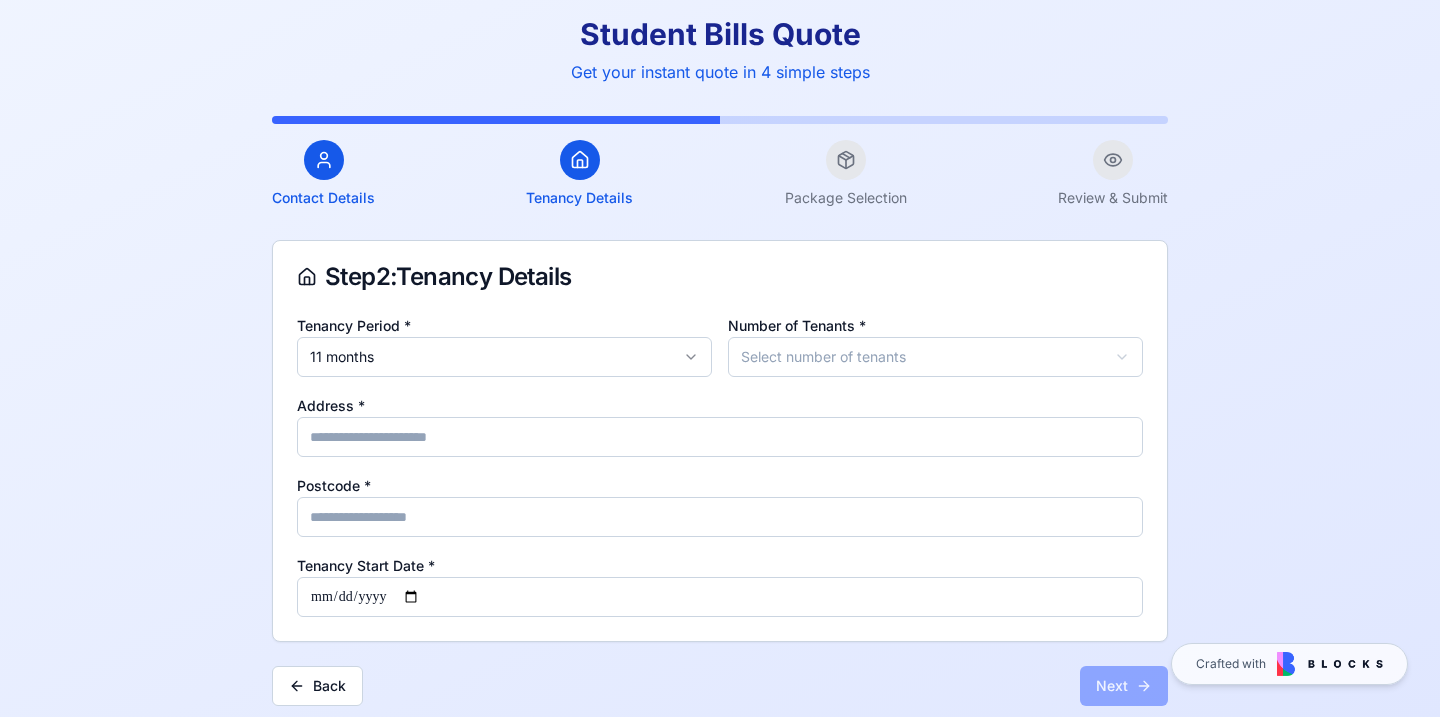 click on "Student Bills Quote Get your instant quote in 4 simple steps Contact Details Tenancy Details Package Selection Review & Submit Step  2 :  Tenancy Details Tenancy Period * 11 months Number of Tenants * Select number of tenants Address * [POSTCODE] * Tenancy Start Date * Back Next Crafted with" at bounding box center [720, 361] 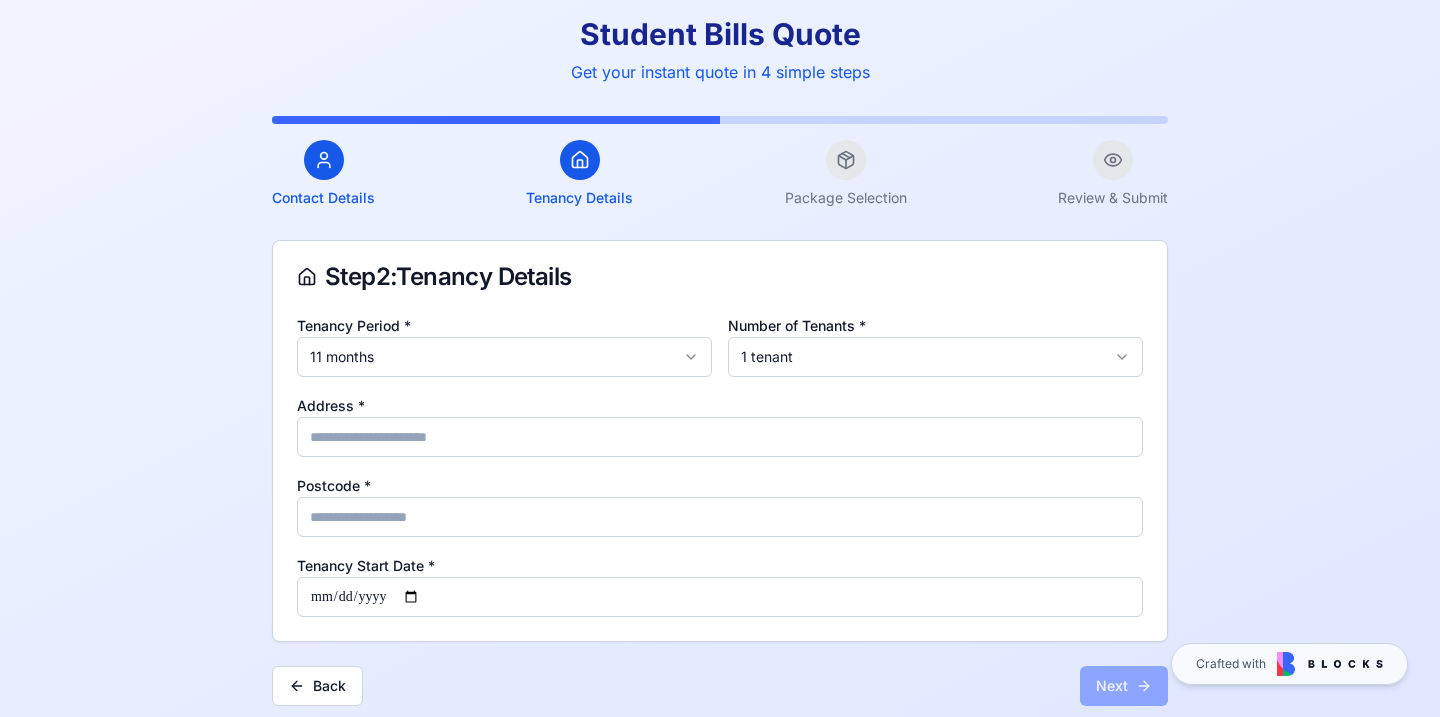 click on "Address *" at bounding box center [720, 437] 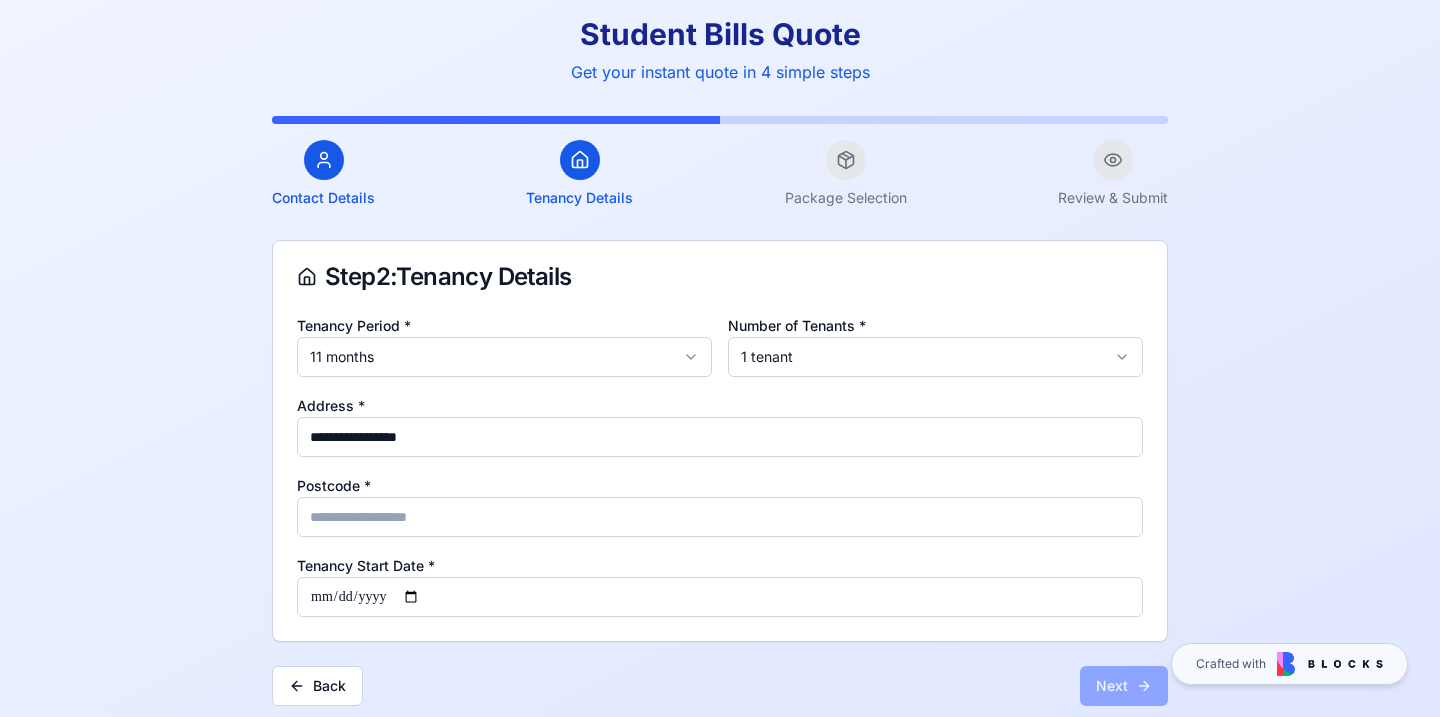 click on "Postcode *" at bounding box center [720, 517] 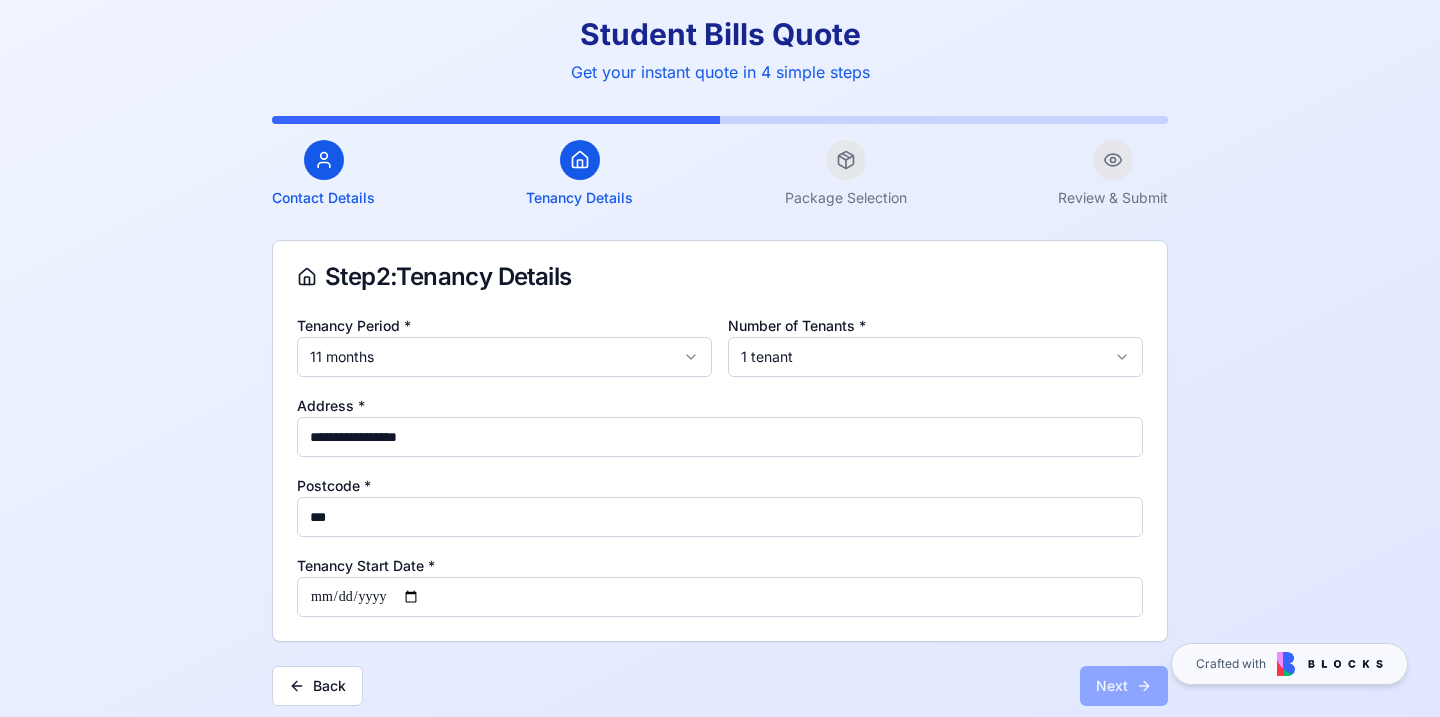 type on "***" 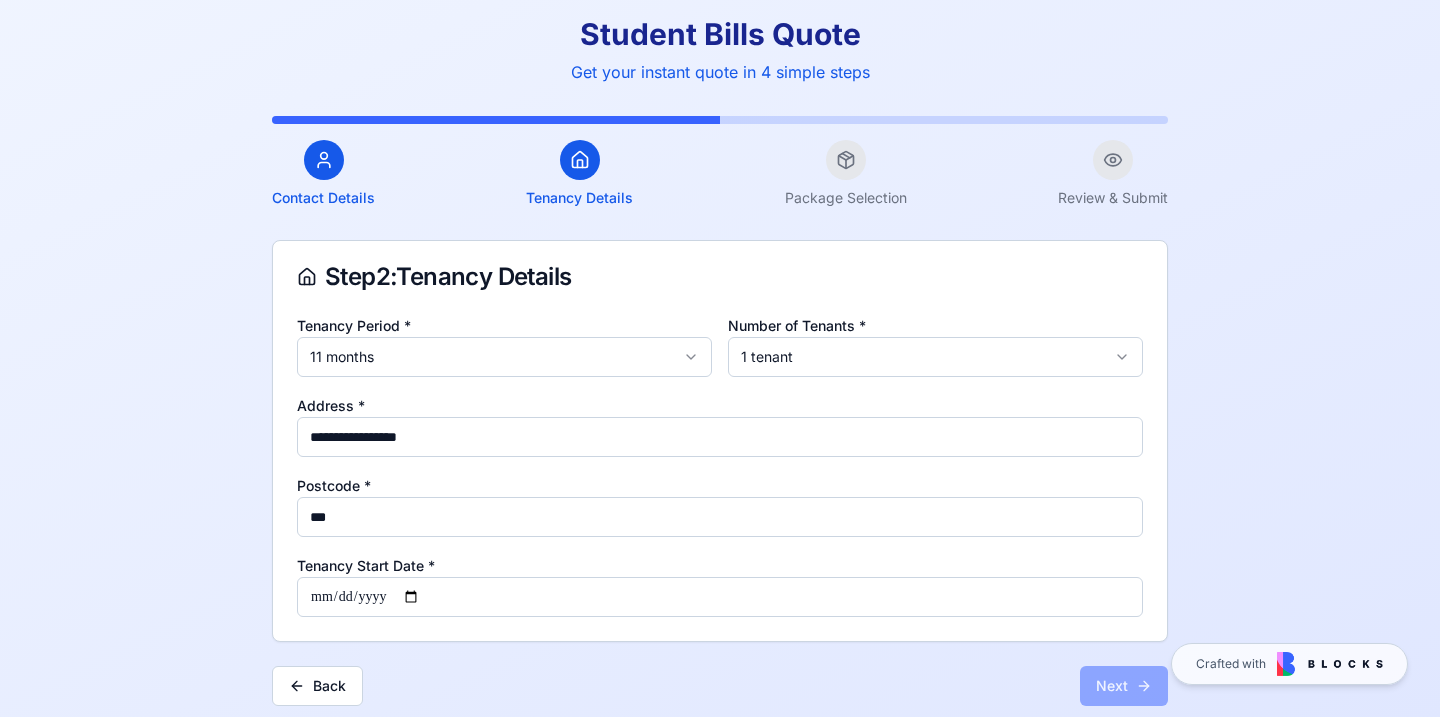 type on "**********" 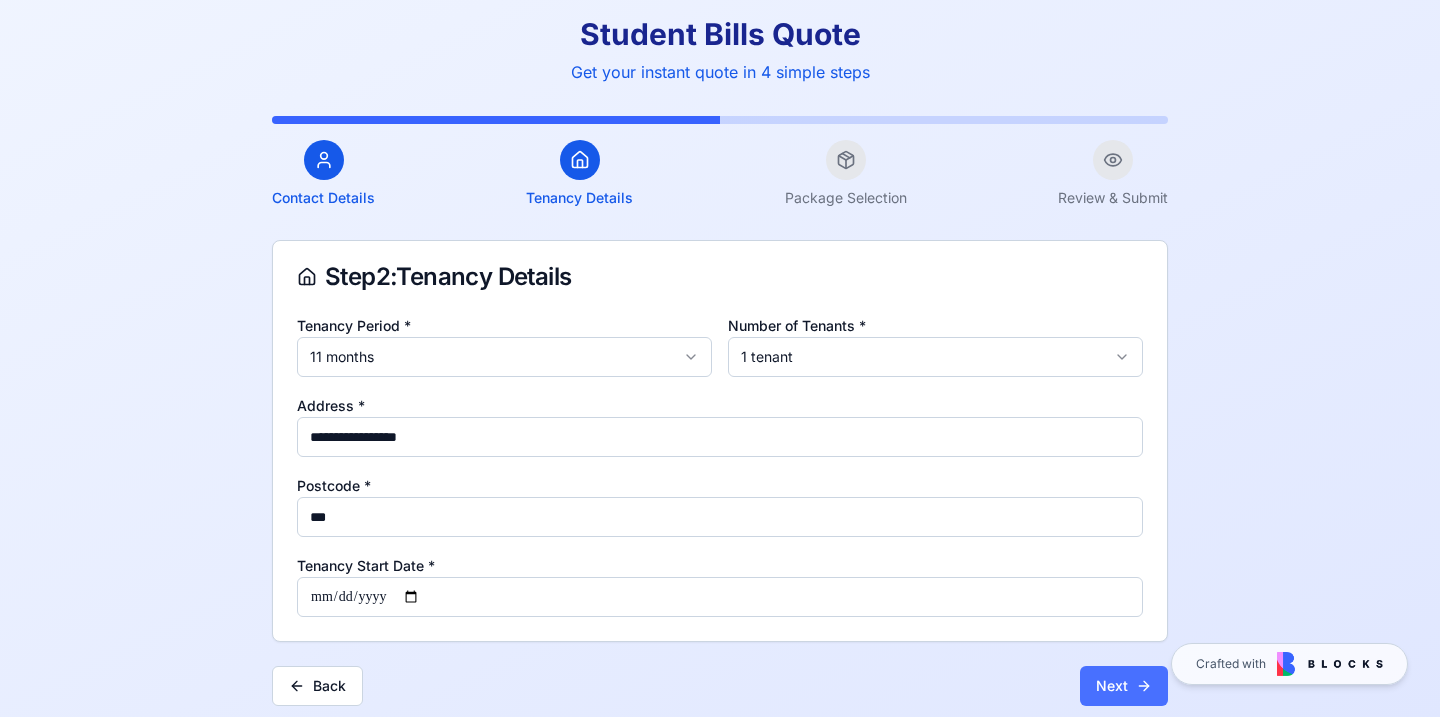click on "Next" at bounding box center (1124, 686) 